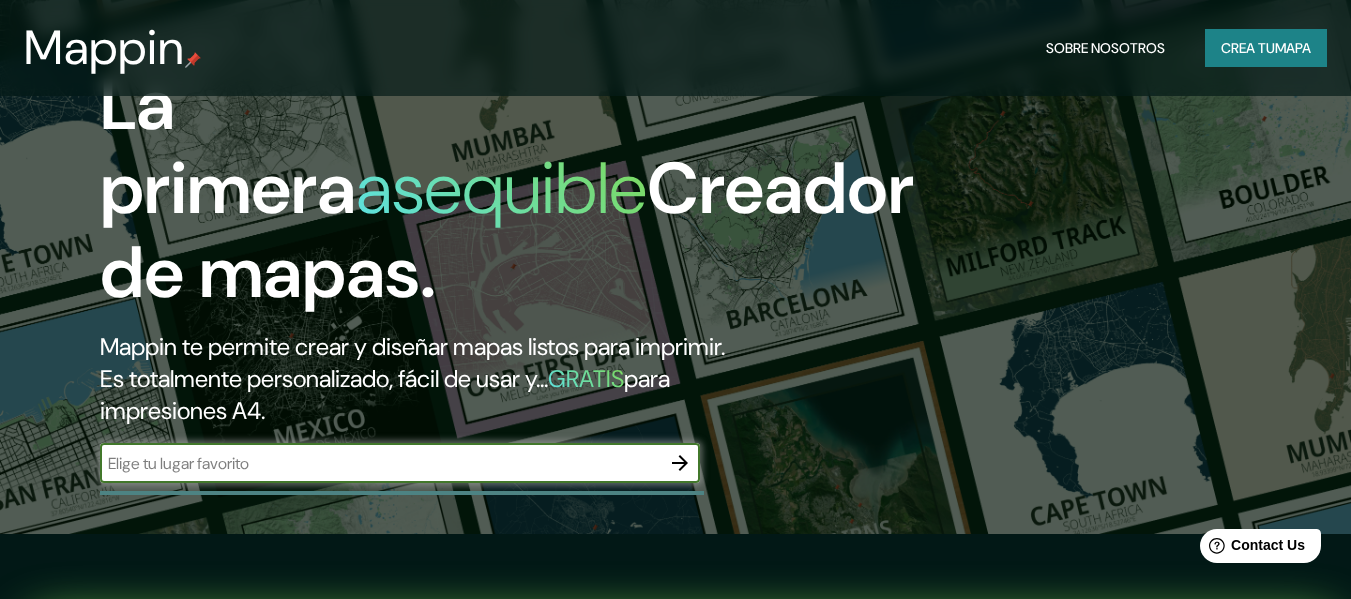 scroll, scrollTop: 200, scrollLeft: 0, axis: vertical 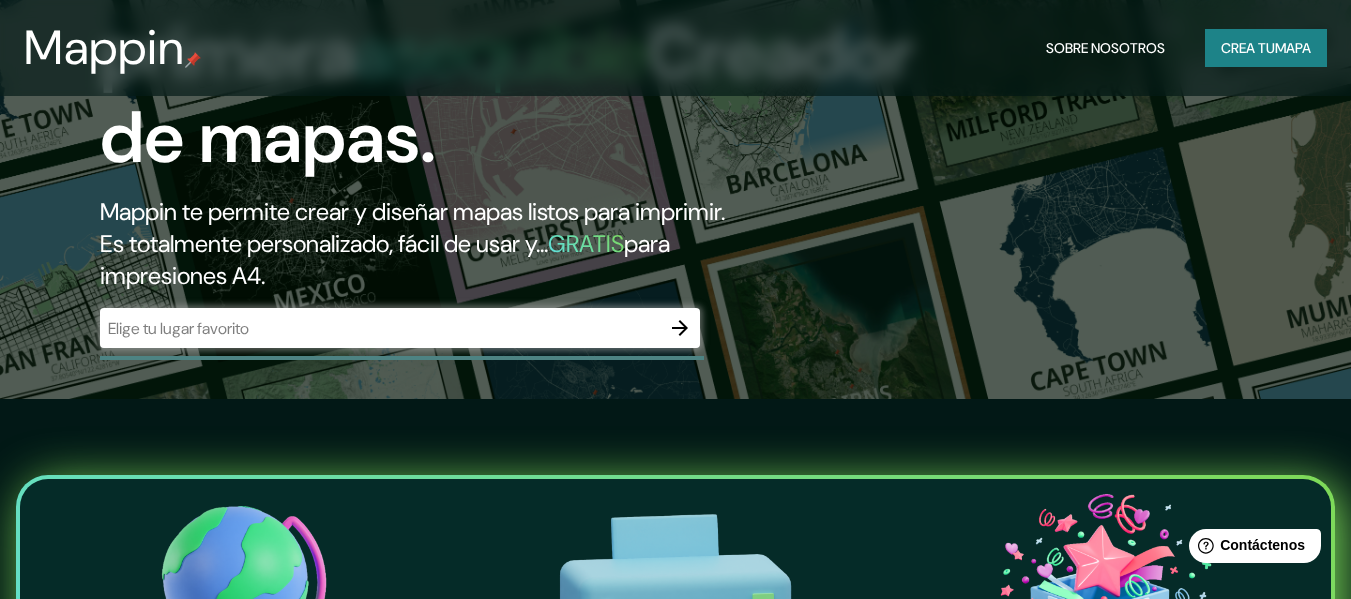 click on "​" at bounding box center (400, 328) 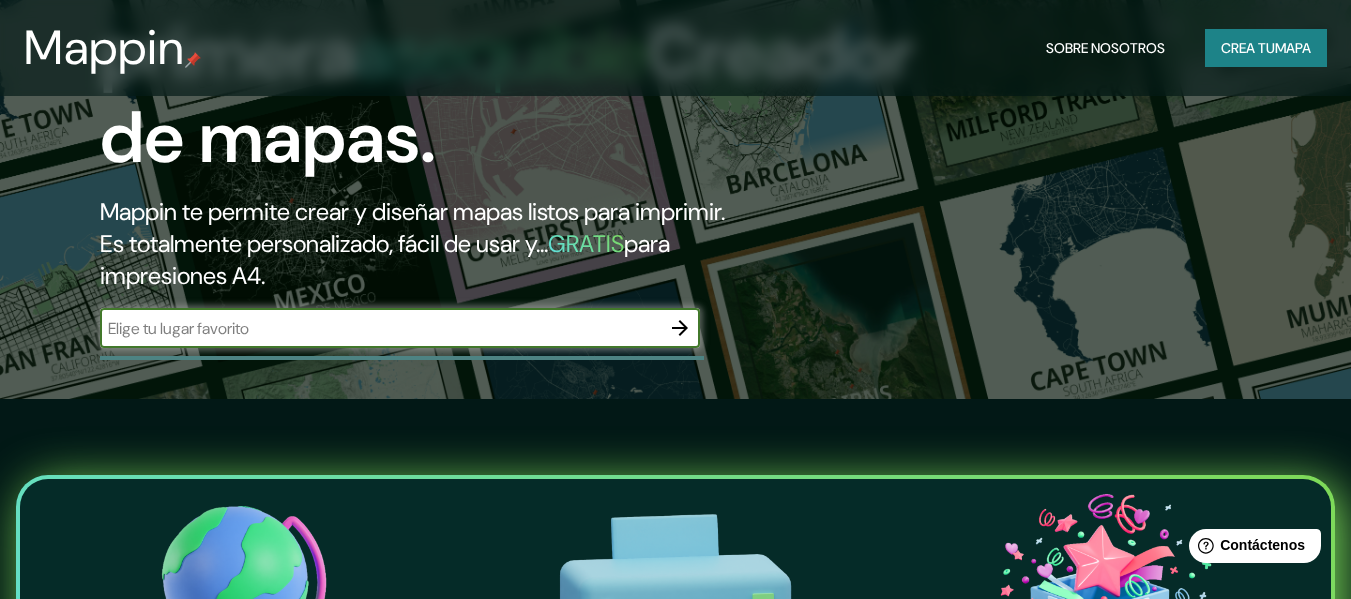 click at bounding box center [680, 328] 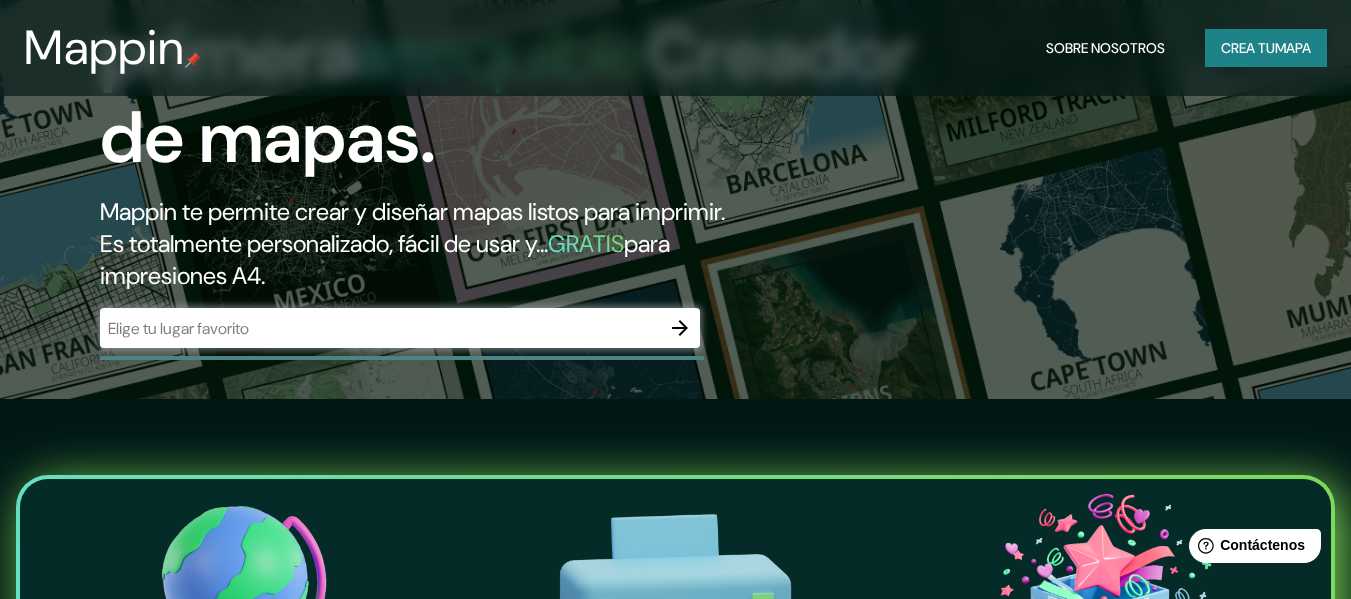 click at bounding box center (680, 328) 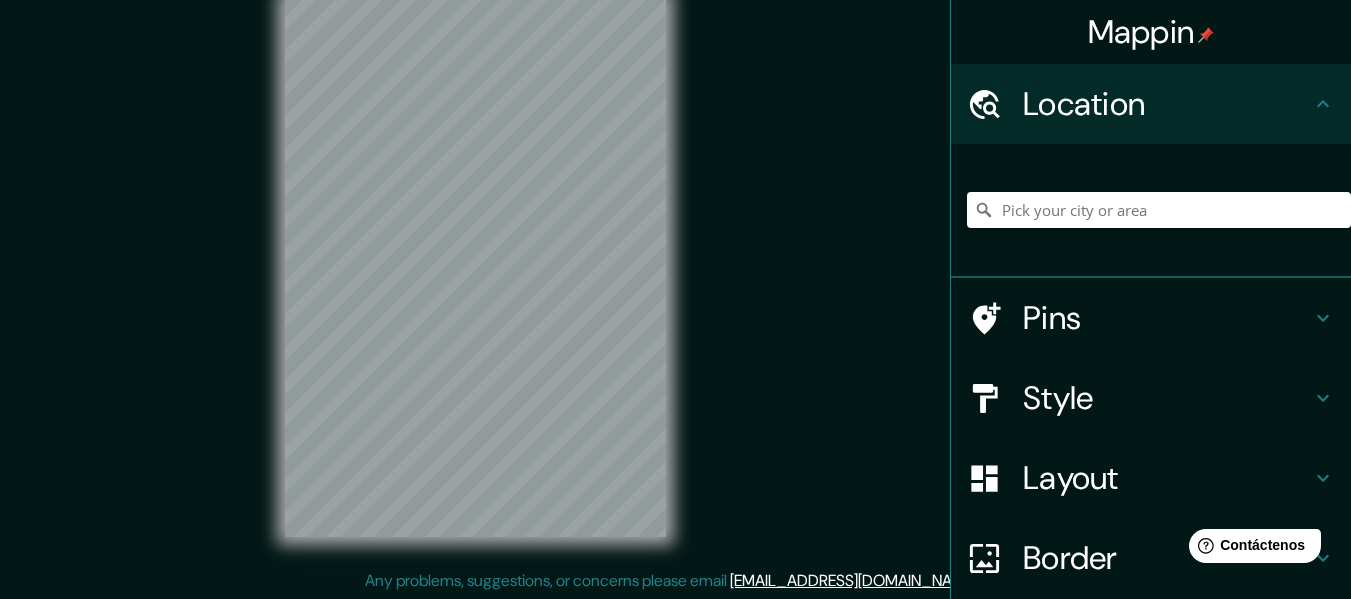 scroll, scrollTop: 0, scrollLeft: 0, axis: both 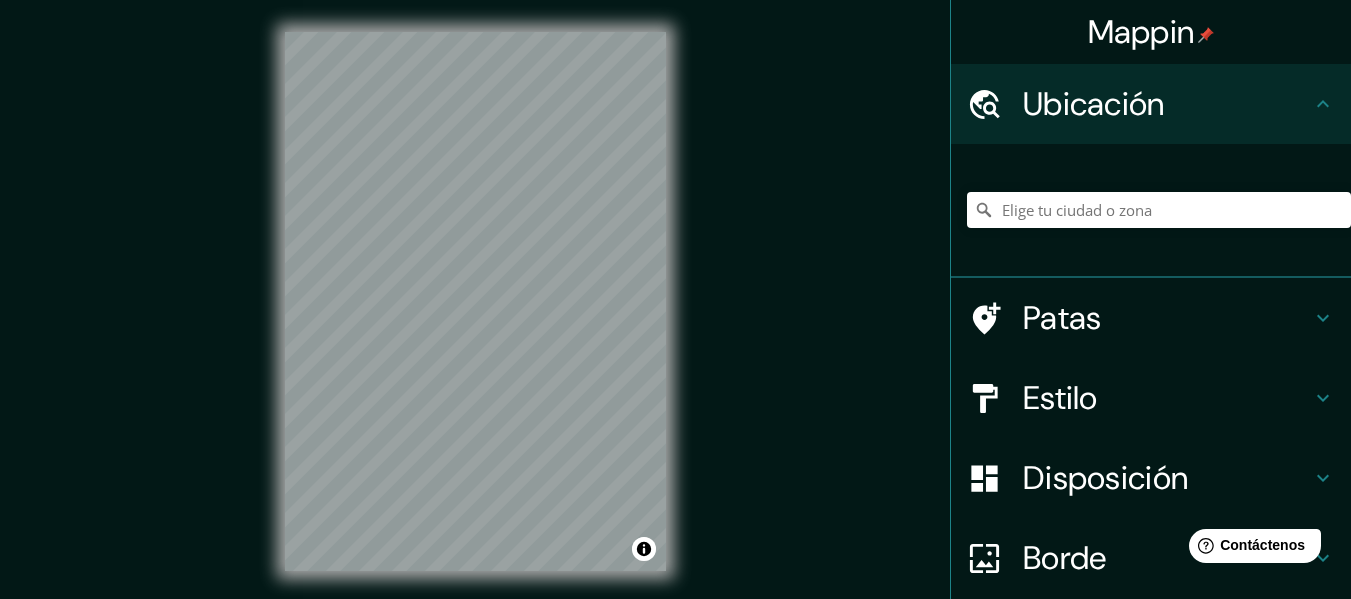 click on "Mappin Ubicación Patas Estilo Disposición Borde Elige un borde.  Consejo  : puedes opacar las capas del marco para crear efectos geniales. Ninguno Simple Transparente Elegante Tamaño A4 single Zoom level too high - zoom in more Crea tu mapa © Mapbox   © OpenStreetMap   Improve this map Si tiene algún problema, sugerencia o inquietud, envíe un correo electrónico a  [EMAIL_ADDRESS][DOMAIN_NAME]  .   . ." at bounding box center [675, 317] 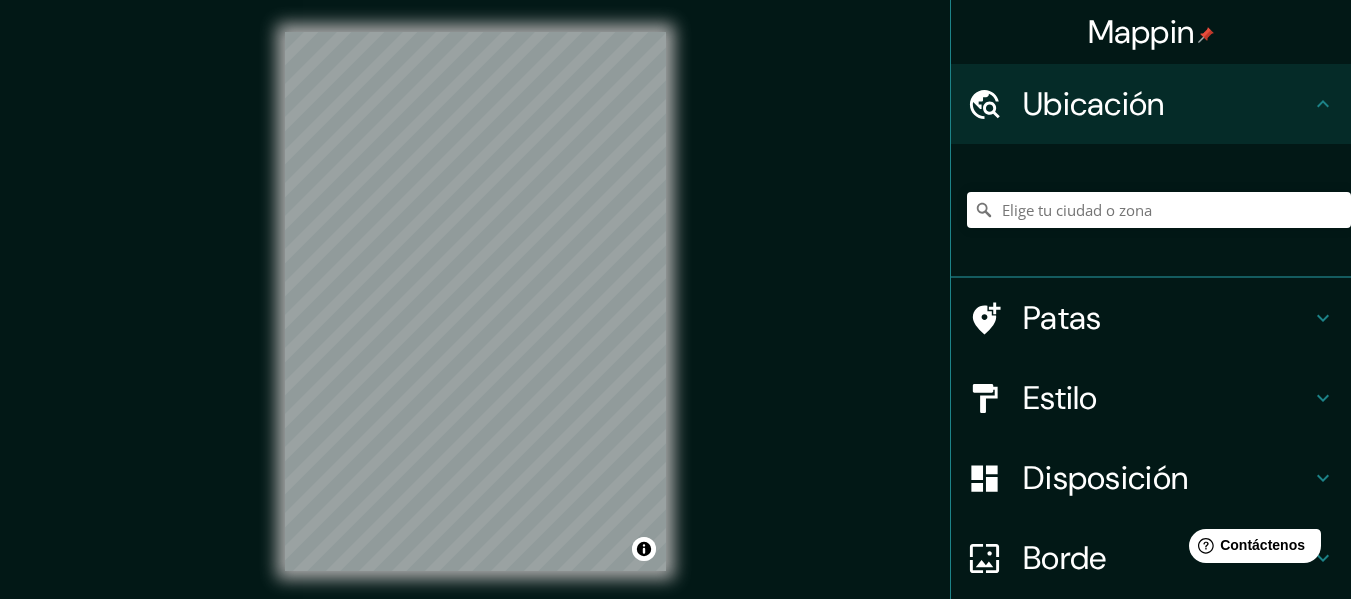 click on "Mappin Ubicación Patas Estilo Disposición Borde Elige un borde.  Consejo  : puedes opacar las capas del marco para crear efectos geniales. Ninguno Simple Transparente Elegante Tamaño A4 single Zoom level too high - zoom in more Crea tu mapa © Mapbox   © OpenStreetMap   Improve this map Si tiene algún problema, sugerencia o inquietud, envíe un correo electrónico a  [EMAIL_ADDRESS][DOMAIN_NAME]  .   . ." at bounding box center (675, 317) 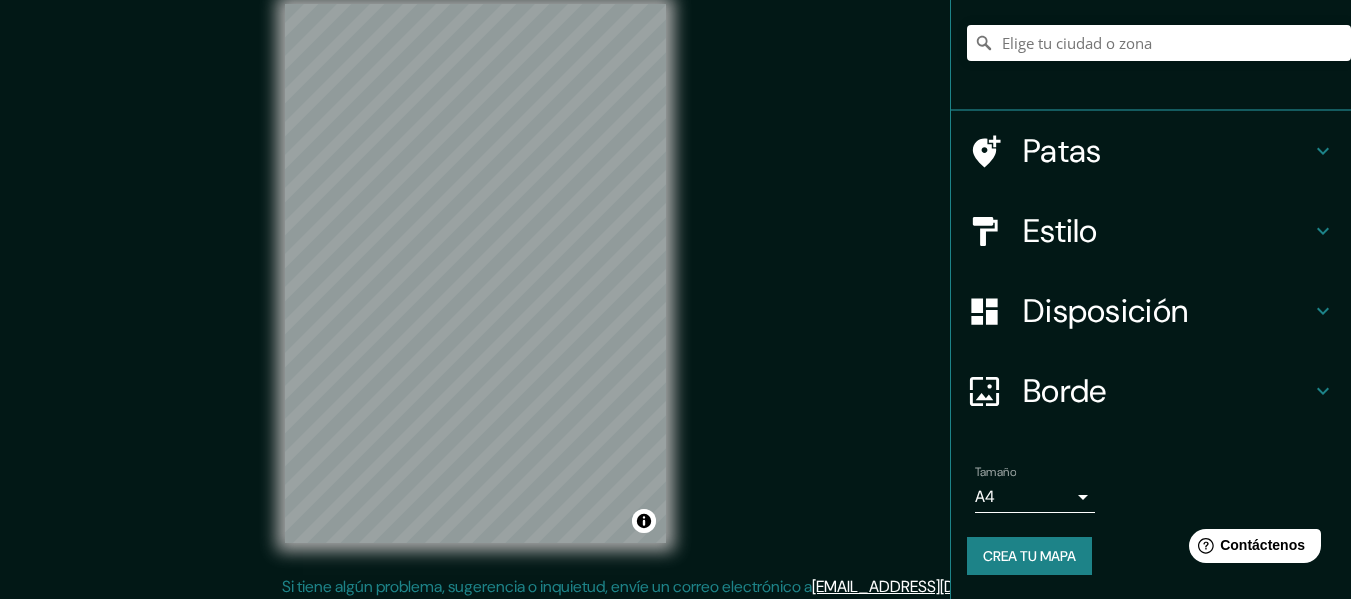 scroll, scrollTop: 36, scrollLeft: 0, axis: vertical 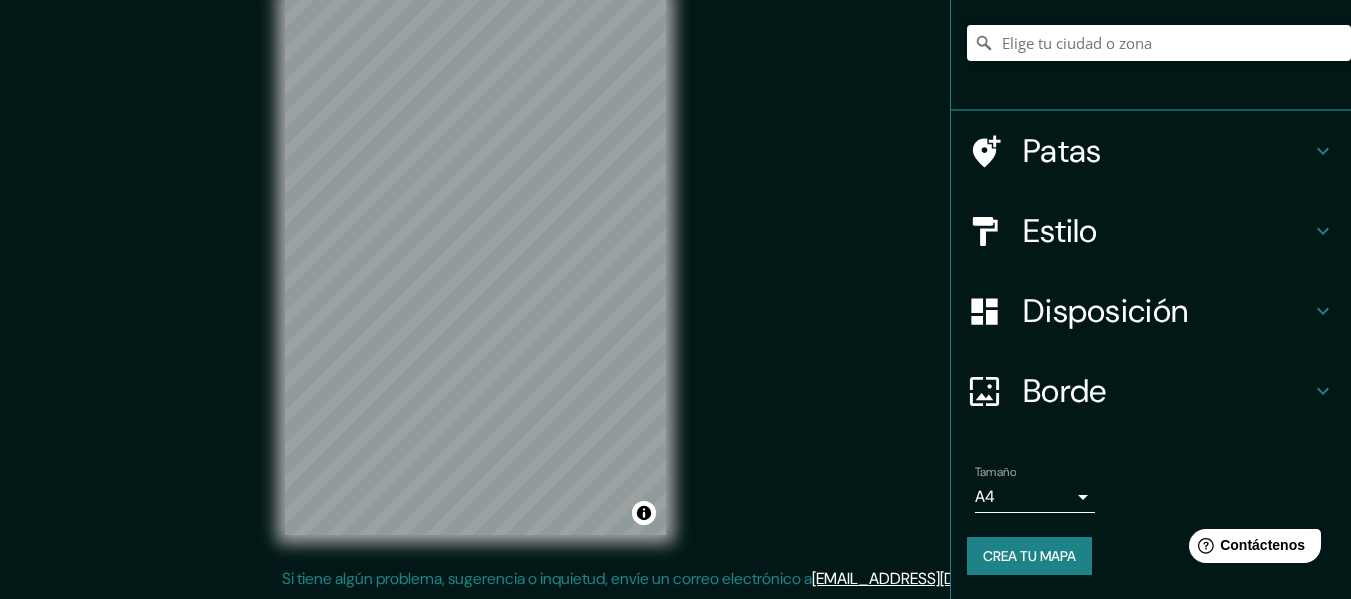 click on "Patas" at bounding box center (1167, 151) 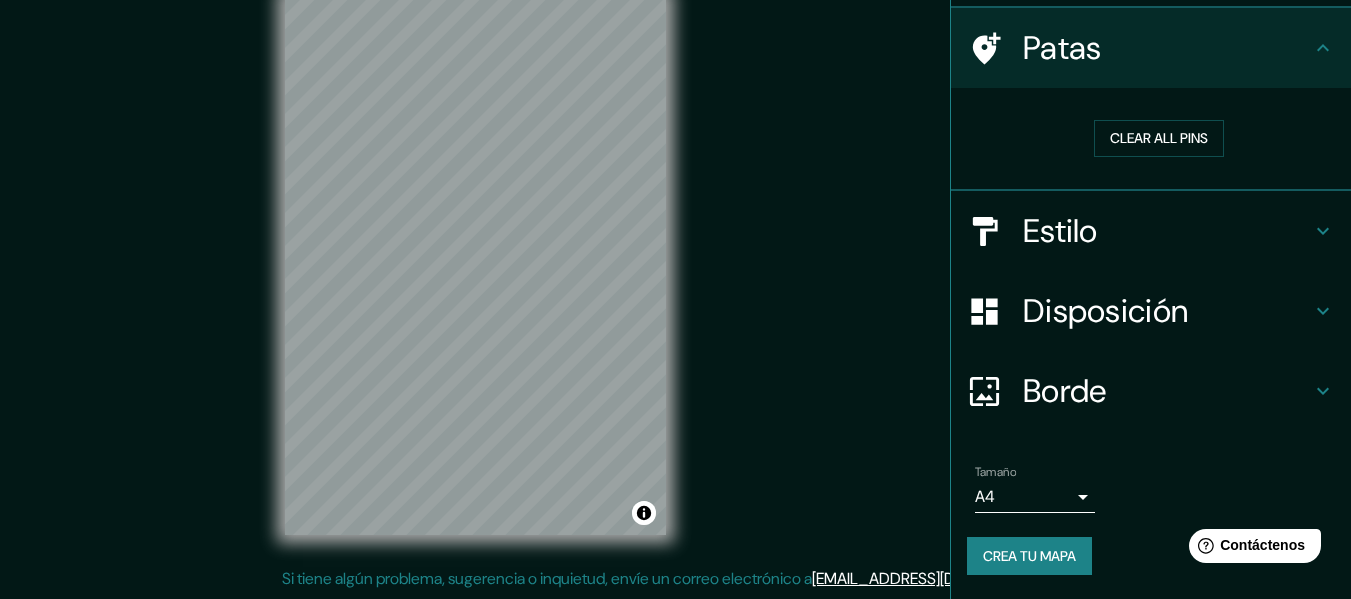scroll, scrollTop: 138, scrollLeft: 0, axis: vertical 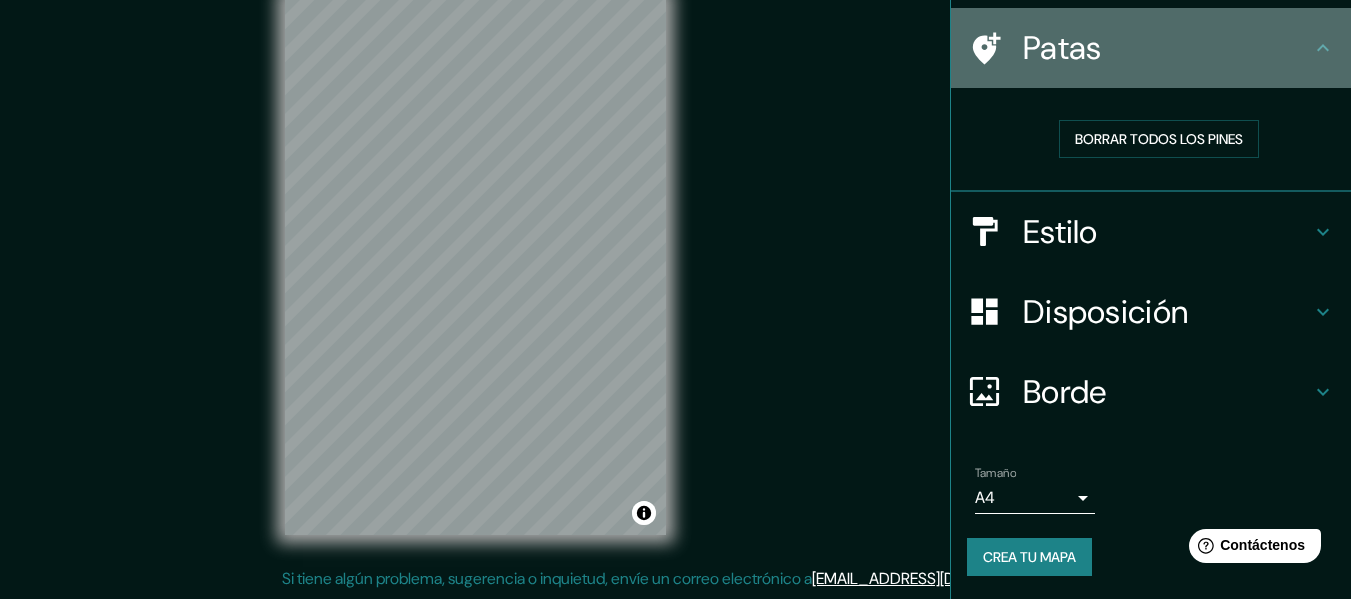 click 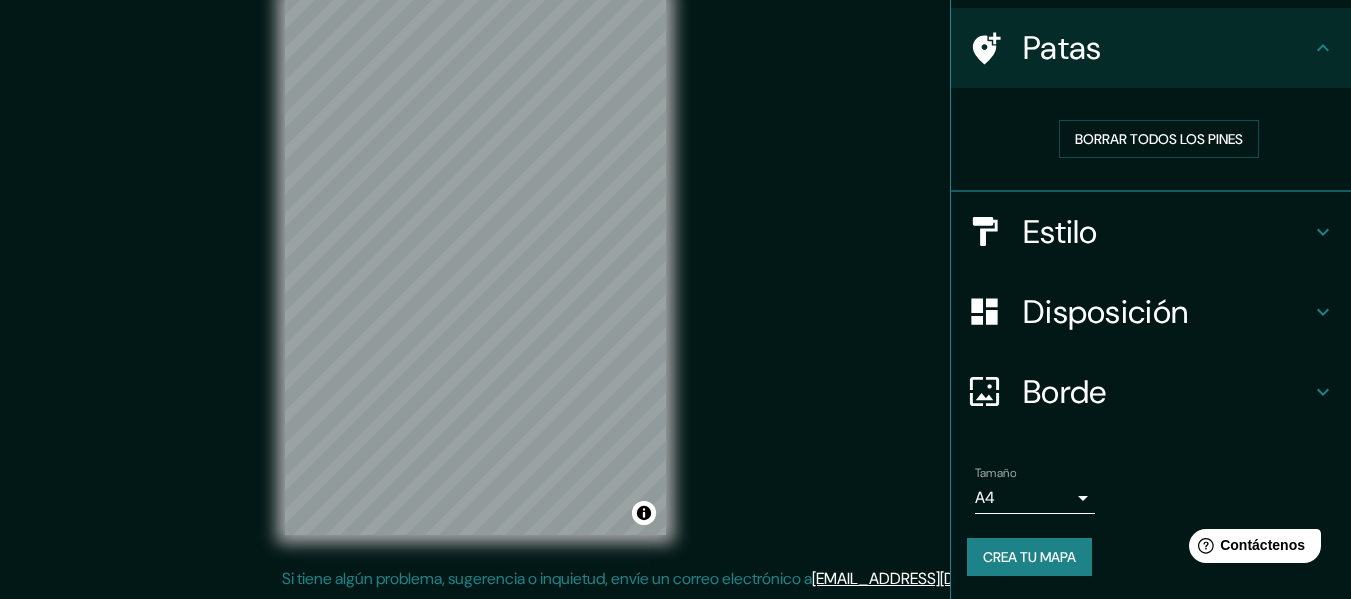click on "Estilo" at bounding box center (1151, 232) 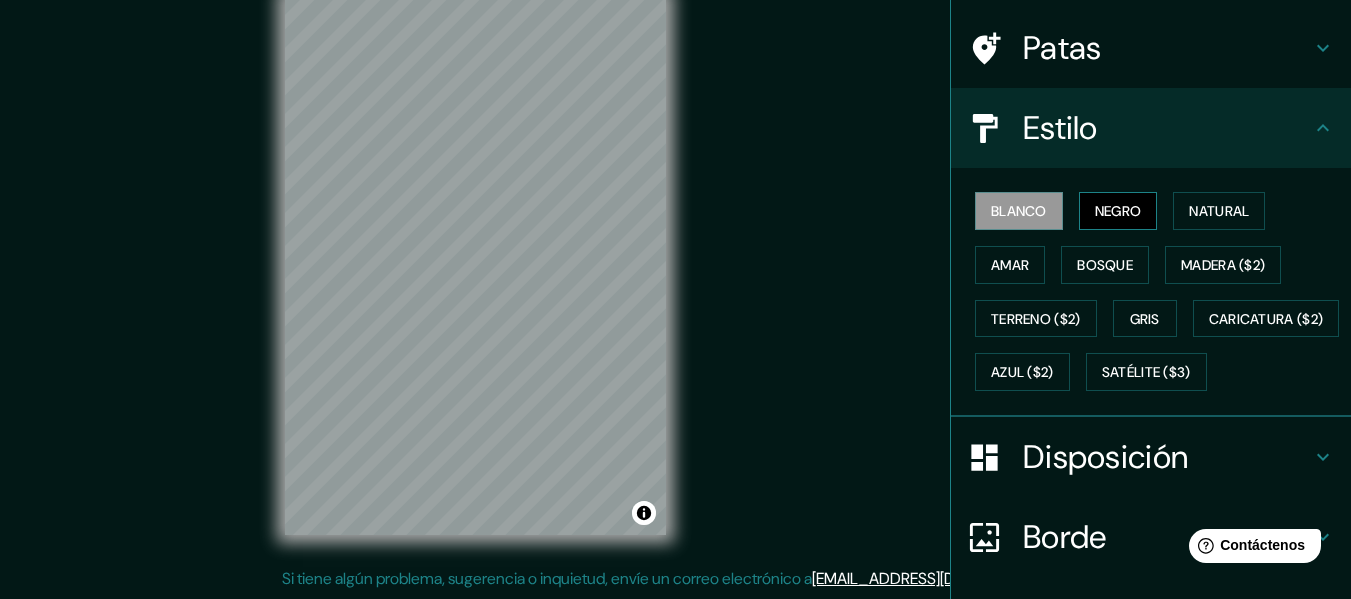 click on "Negro" at bounding box center (1118, 211) 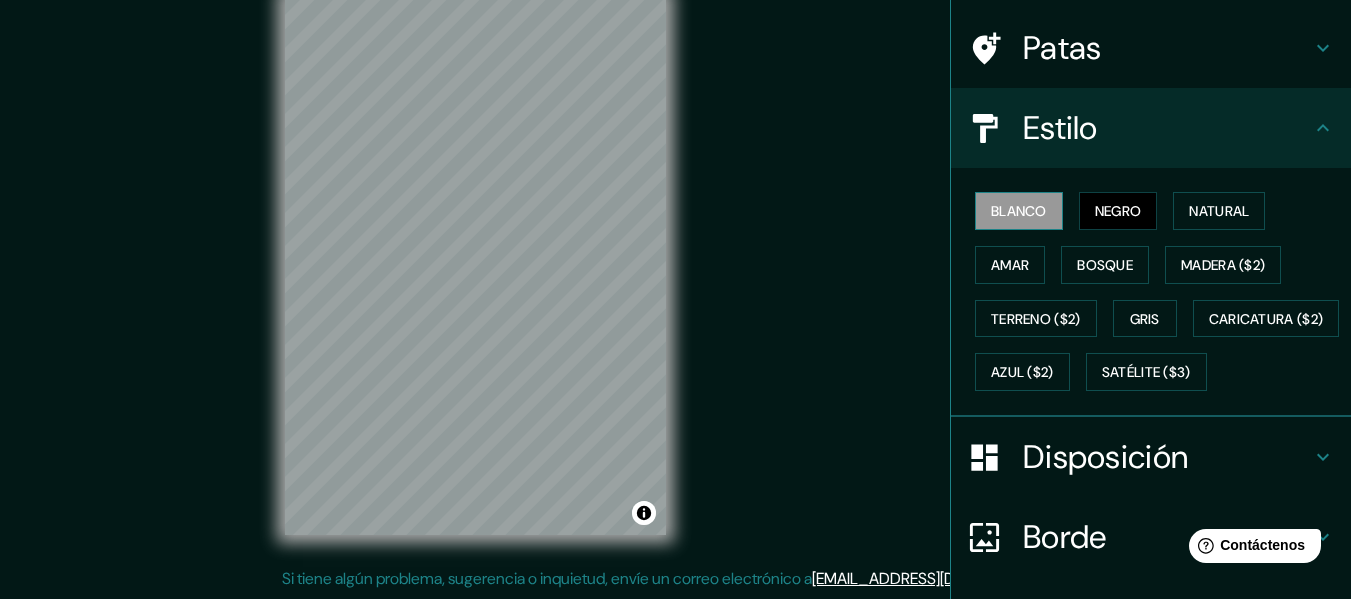 click on "Blanco" at bounding box center (1019, 211) 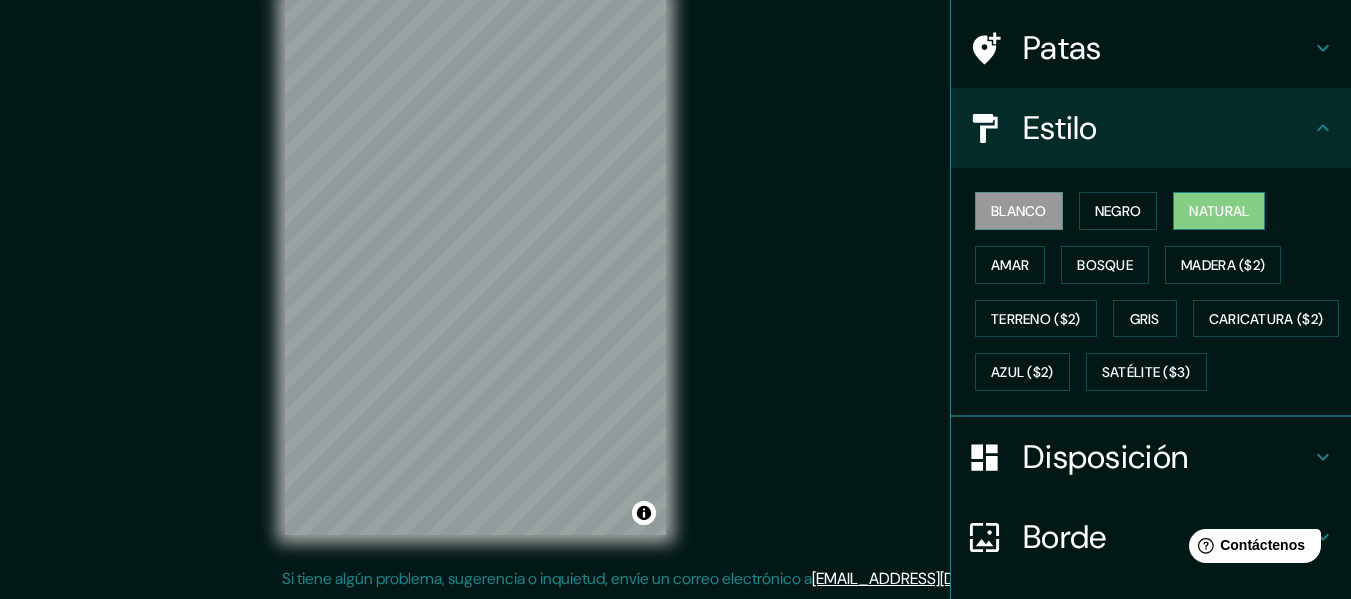 click on "Natural" at bounding box center [1219, 211] 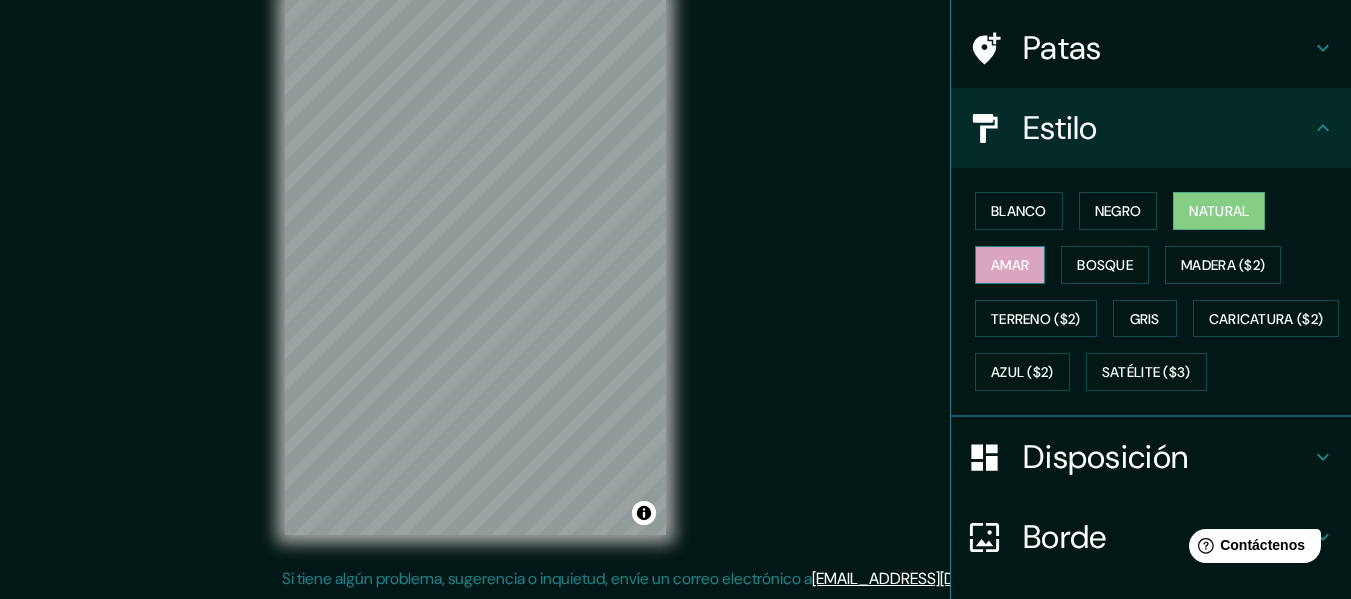 click on "Amar" at bounding box center [1010, 265] 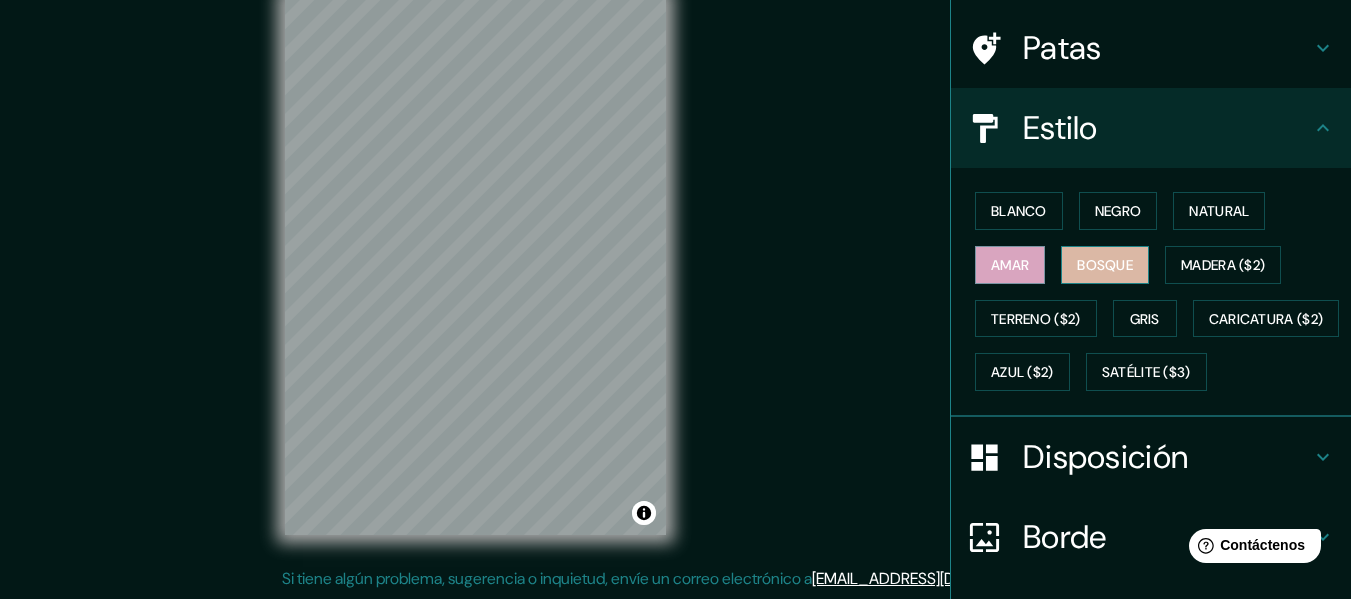 click on "Bosque" at bounding box center [1105, 265] 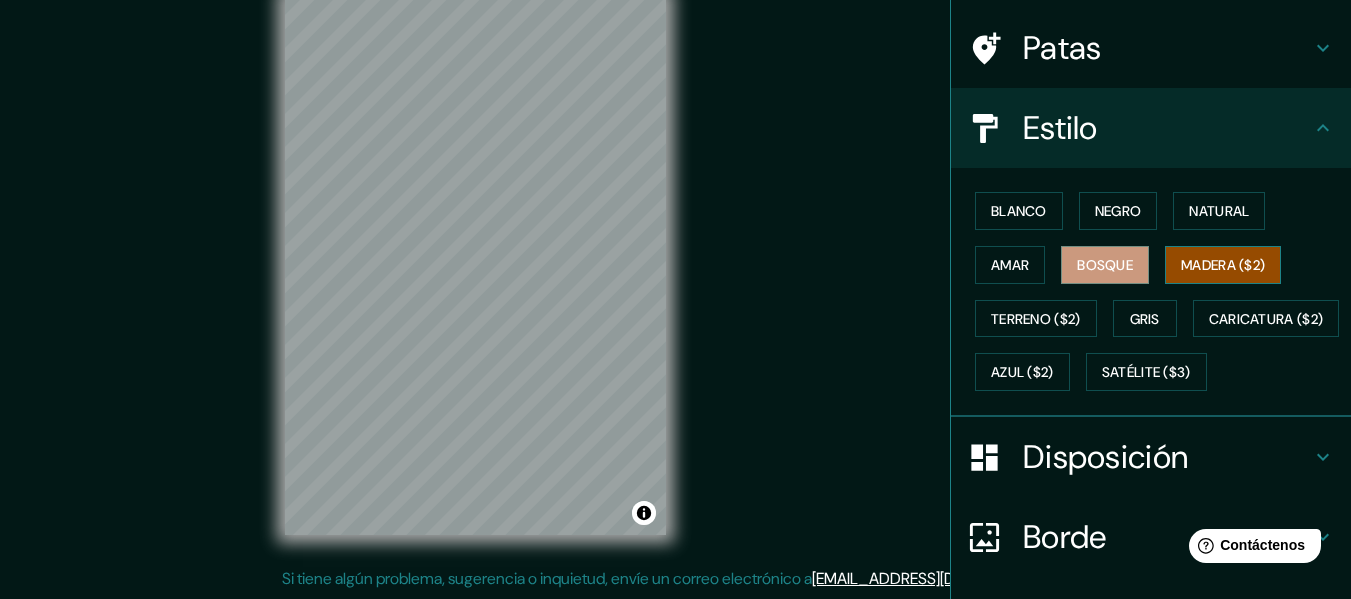 click on "Madera ($2)" at bounding box center (1223, 265) 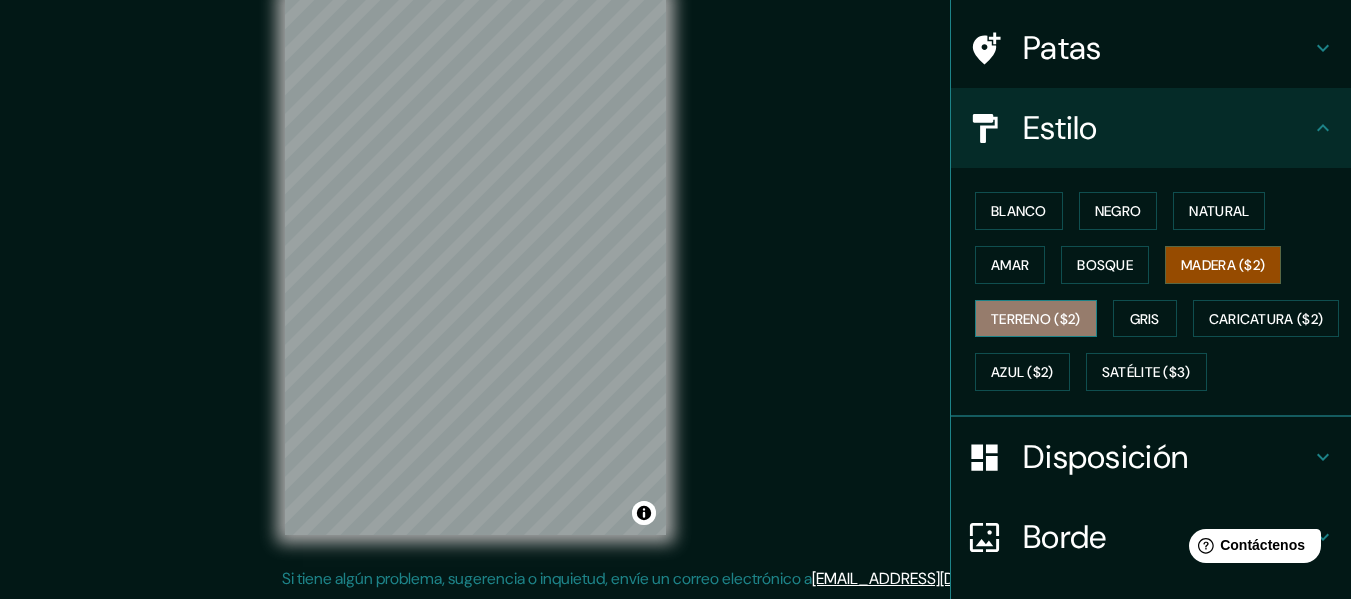 click on "Terreno ($2)" at bounding box center (1036, 319) 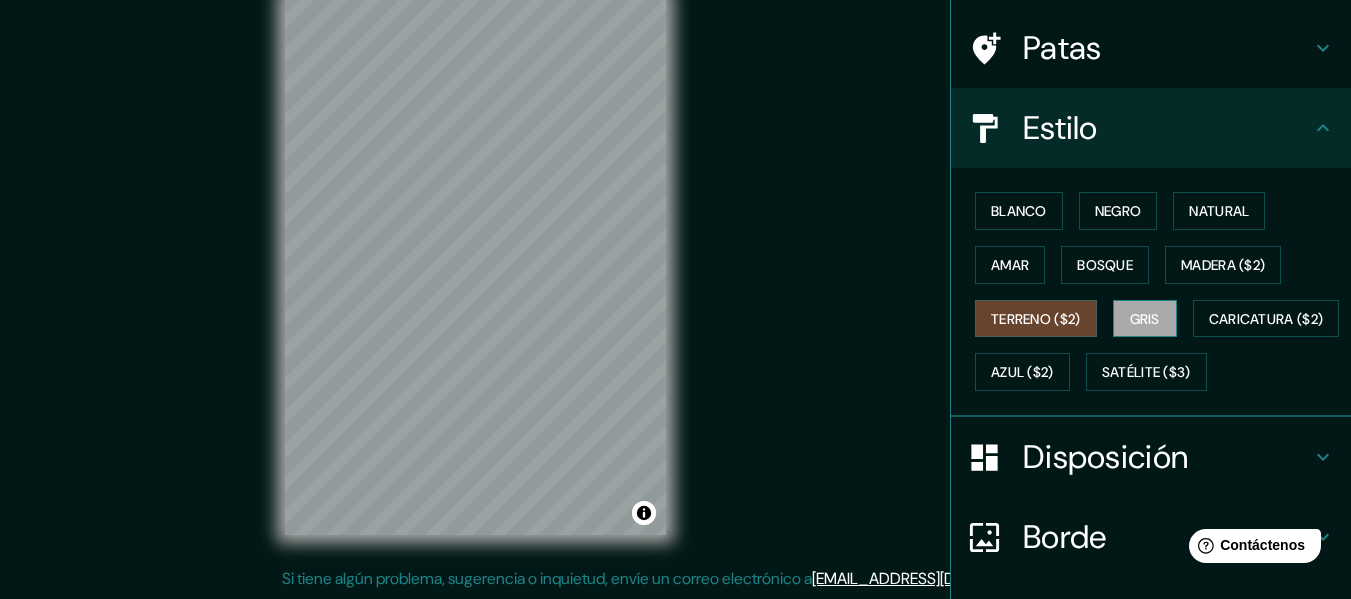 click on "Gris" at bounding box center [1145, 319] 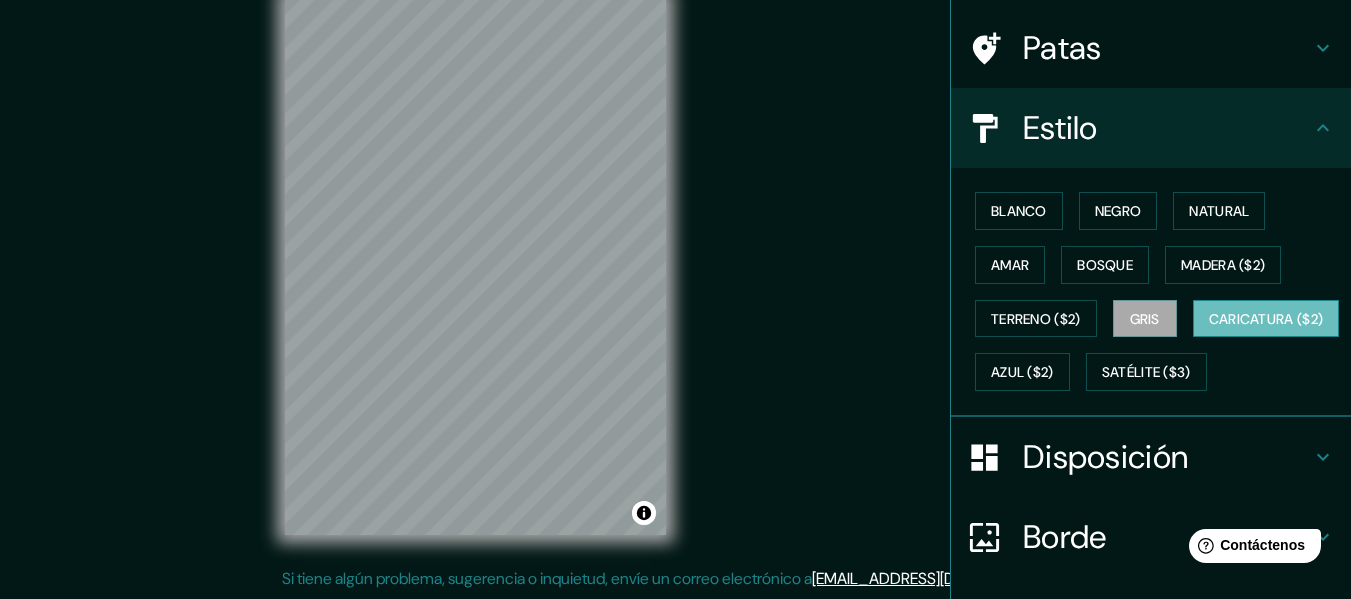 click on "Caricatura ($2)" at bounding box center (1266, 319) 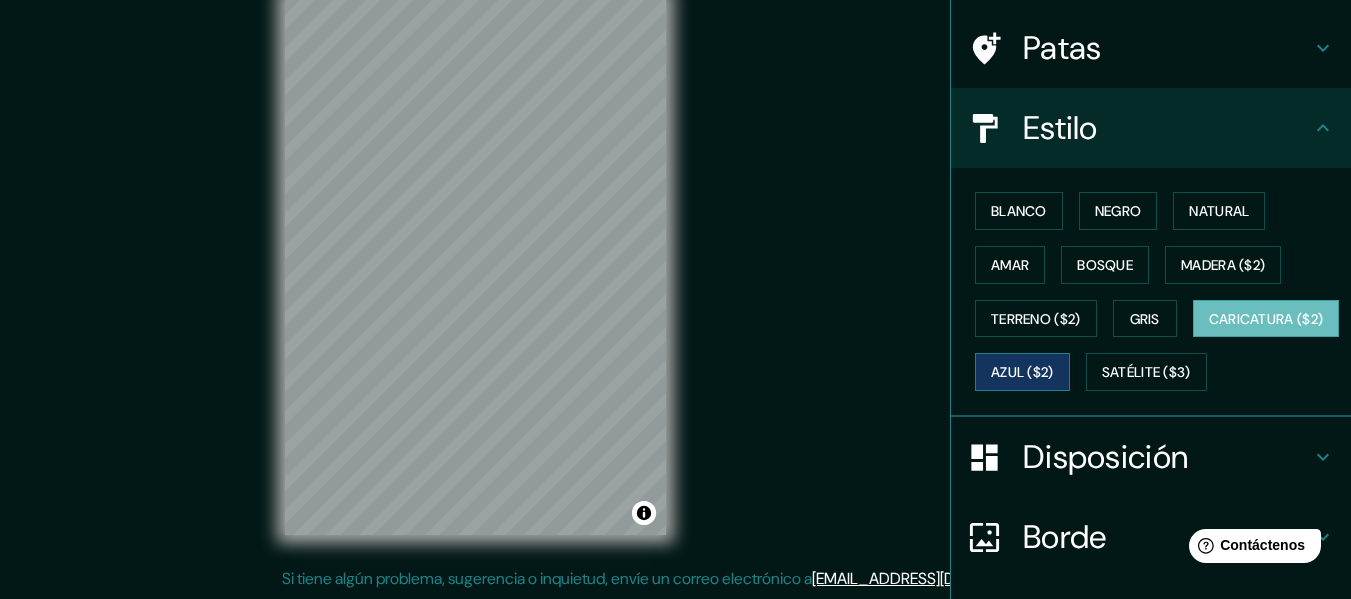 click on "Azul ($2)" at bounding box center [1022, 373] 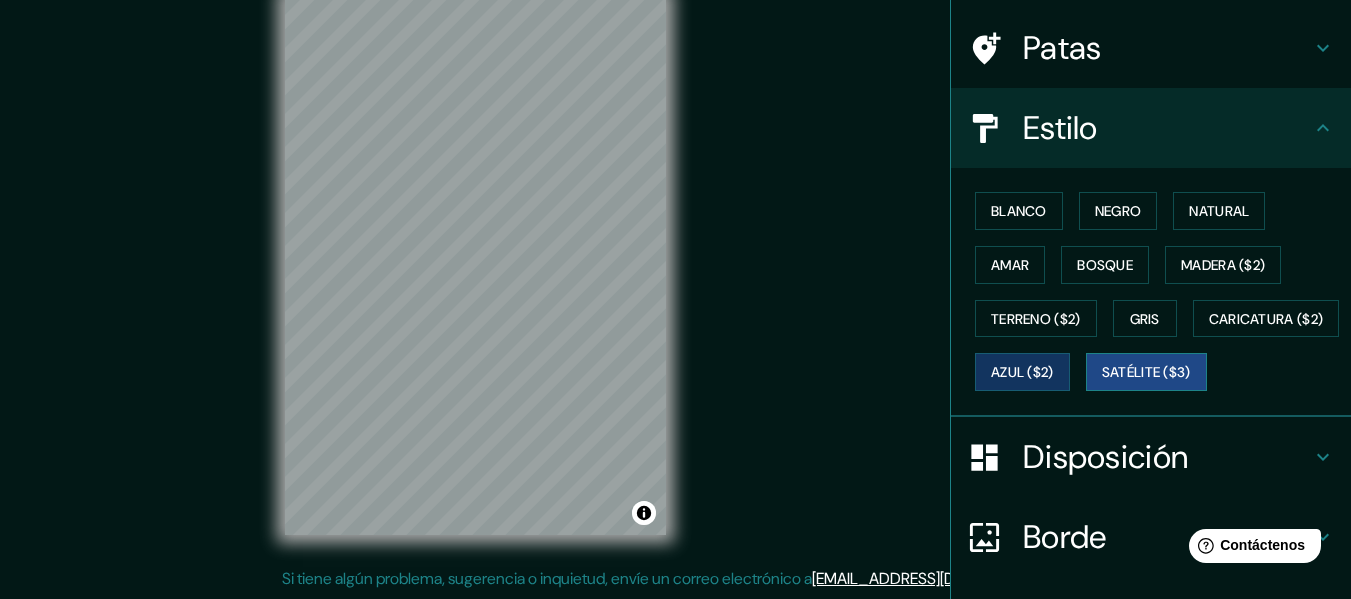 click on "Satélite ($3)" at bounding box center (1146, 373) 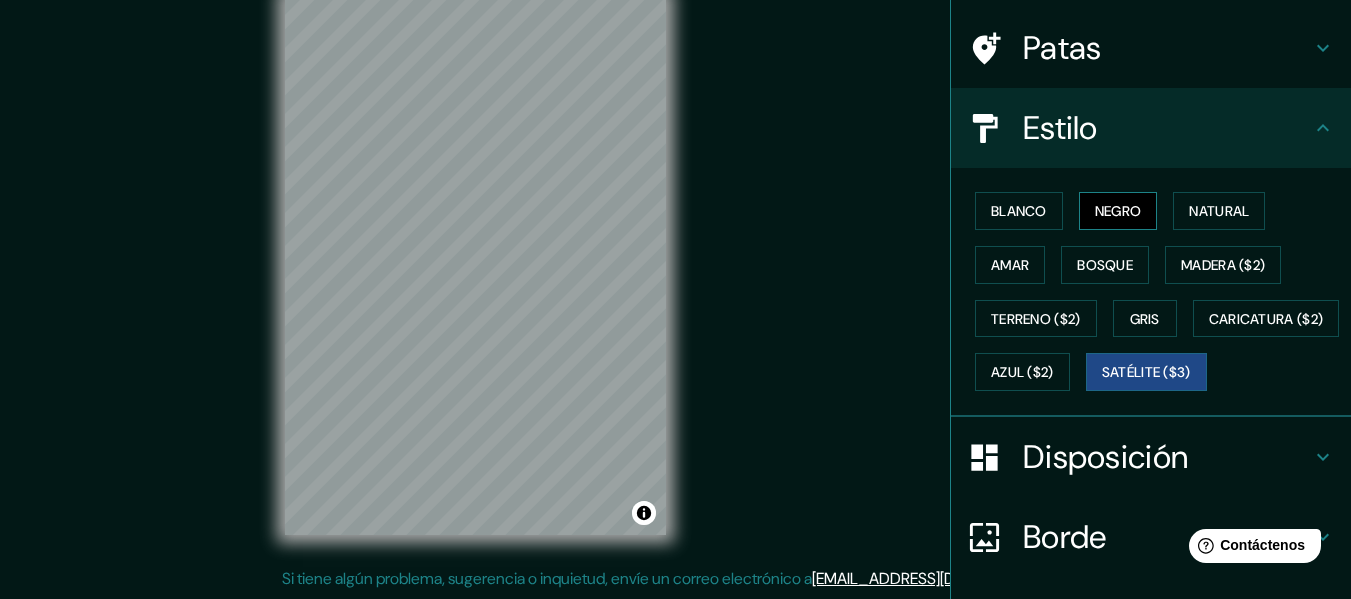 click on "Negro" at bounding box center [1118, 211] 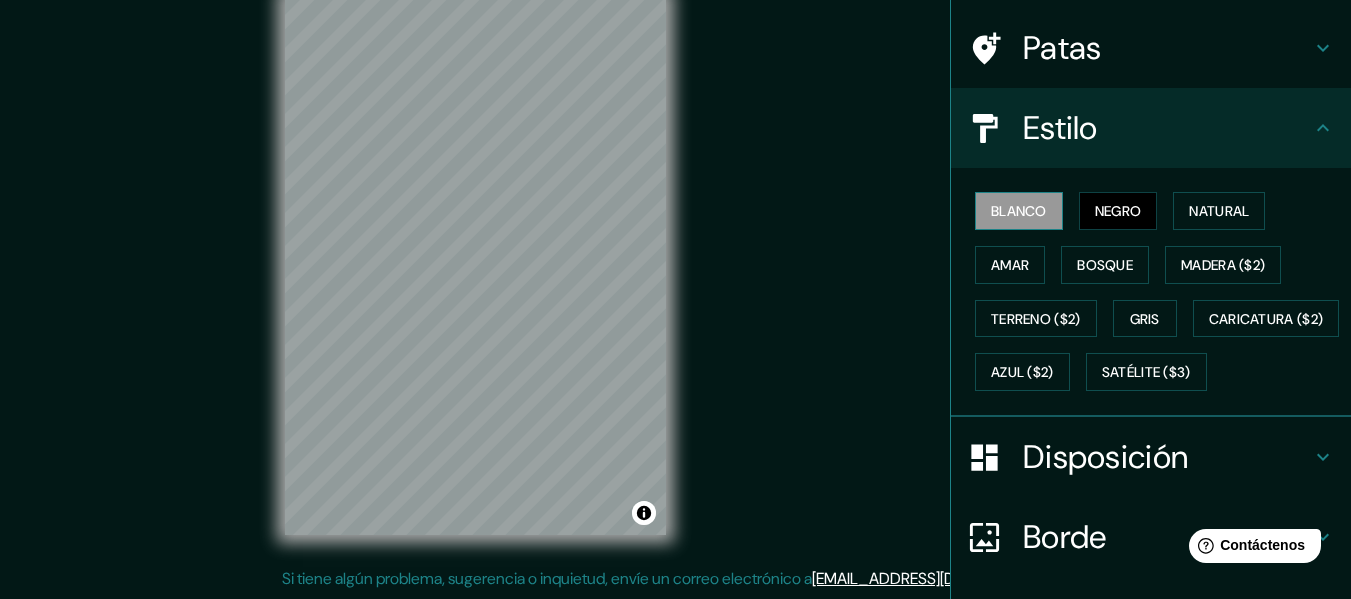 click on "Blanco" at bounding box center (1019, 211) 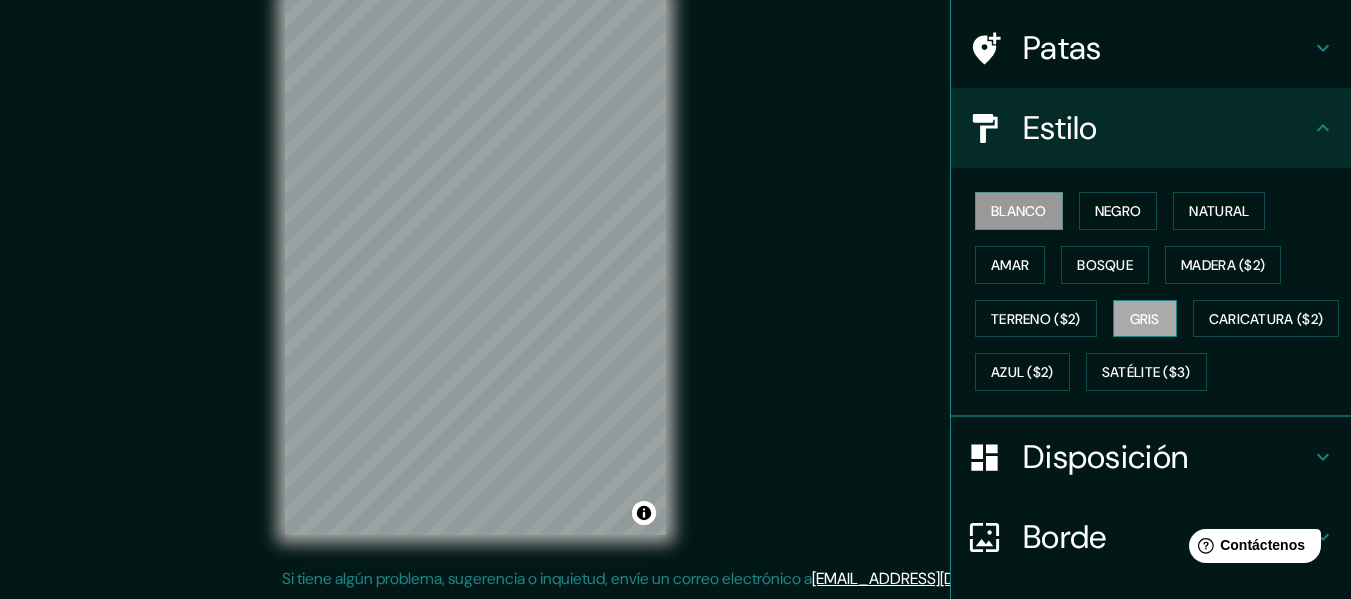 click on "Gris" at bounding box center [1145, 319] 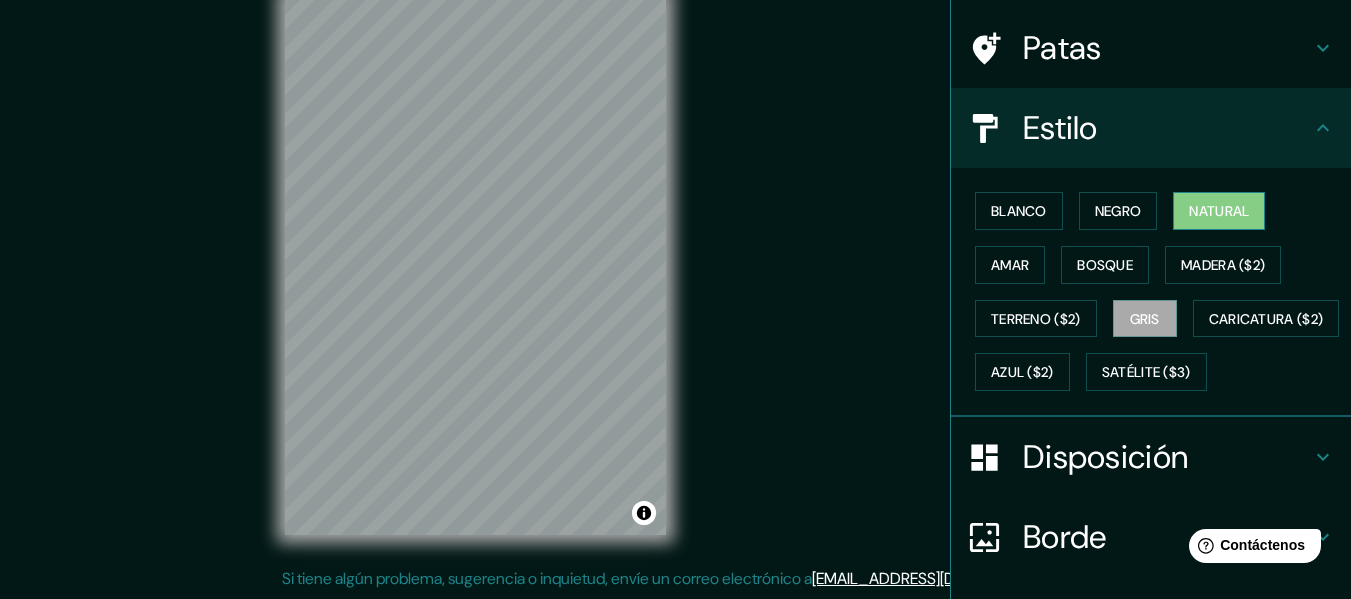click on "Natural" at bounding box center [1219, 211] 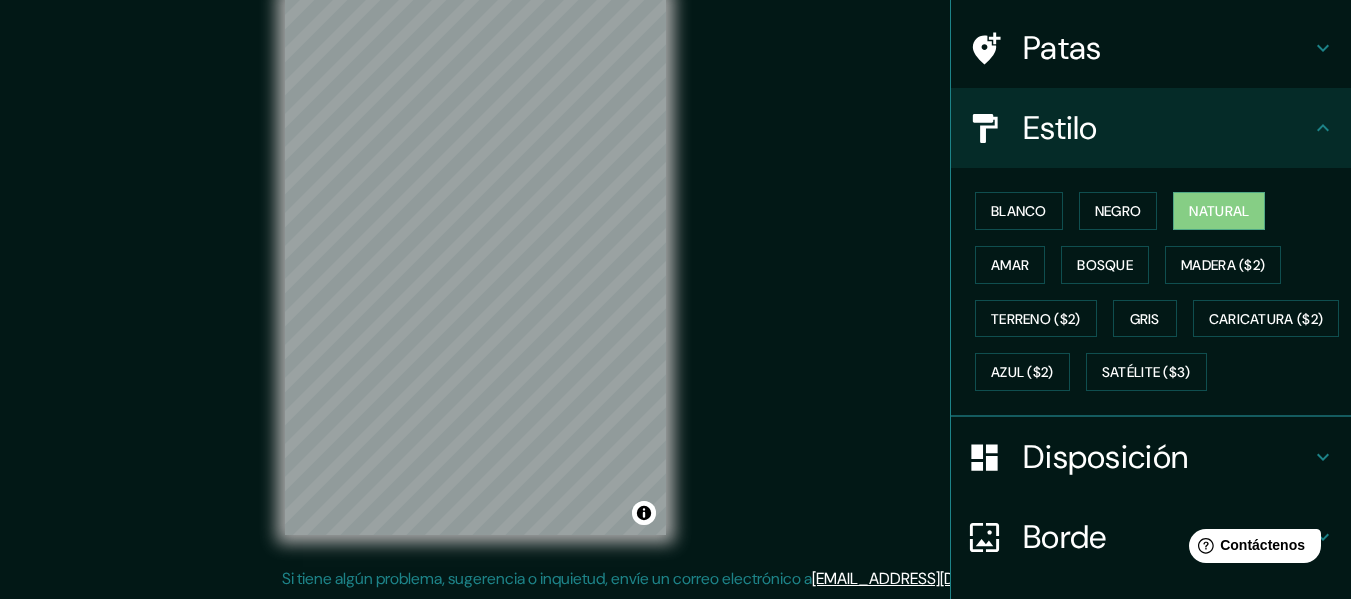 click on "Mappin Ubicación Patas Estilo Blanco Negro Natural [PERSON_NAME] ($2) Terreno ($2) Gris Caricatura ($2) Azul ($2) Satélite ($3) Disposición Borde Elige un borde.  Consejo  : puedes opacar las capas del marco para crear efectos geniales. Ninguno Simple Transparente Elegante Tamaño A4 single Crea tu mapa © Mapbox   © OpenStreetMap   Improve this map Si tiene algún problema, sugerencia o inquietud, envíe un correo electrónico a  [EMAIL_ADDRESS][DOMAIN_NAME]  .   . ." at bounding box center (675, 281) 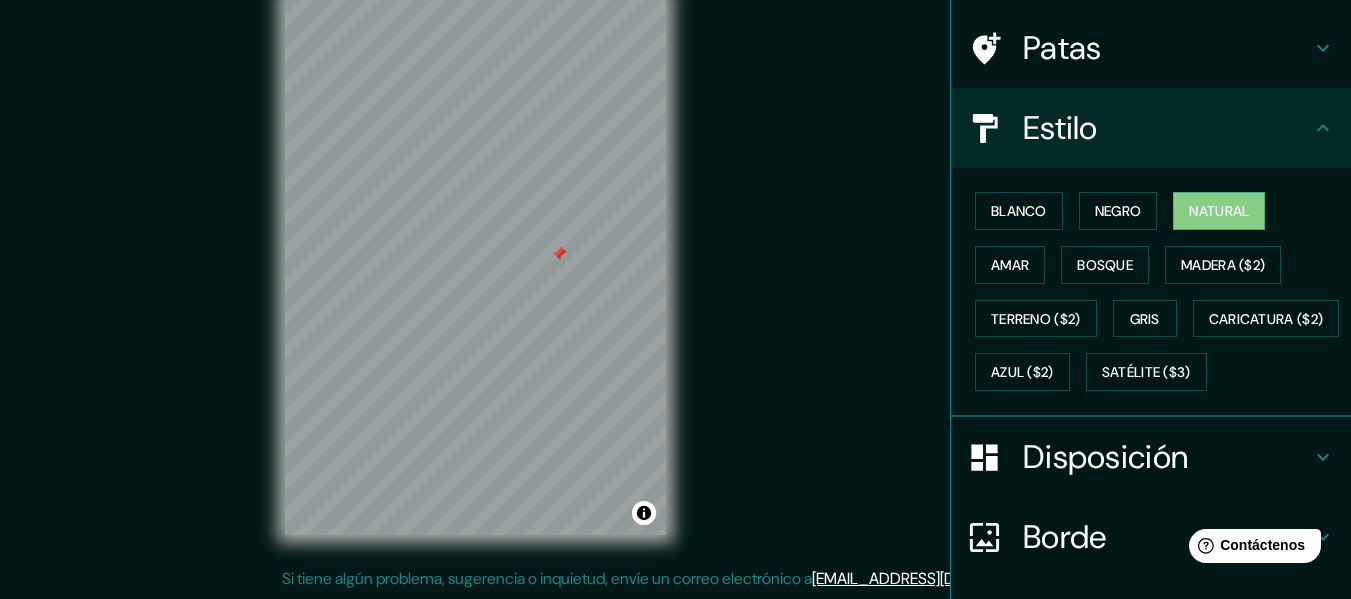 click 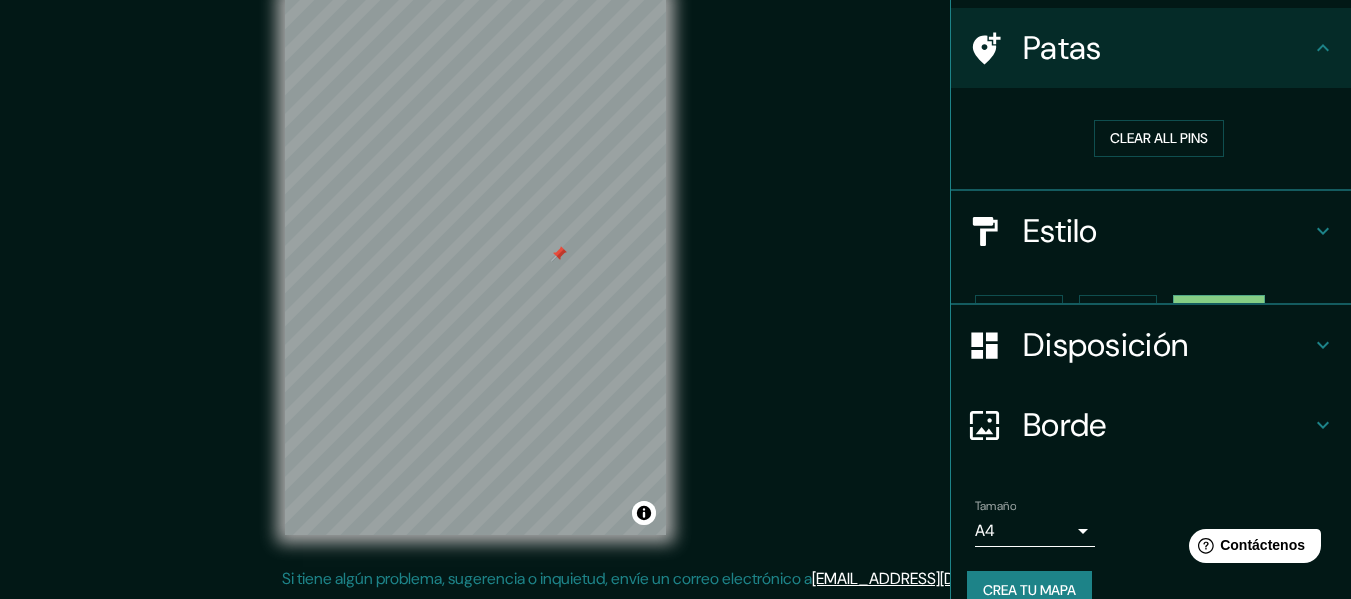 scroll, scrollTop: 138, scrollLeft: 0, axis: vertical 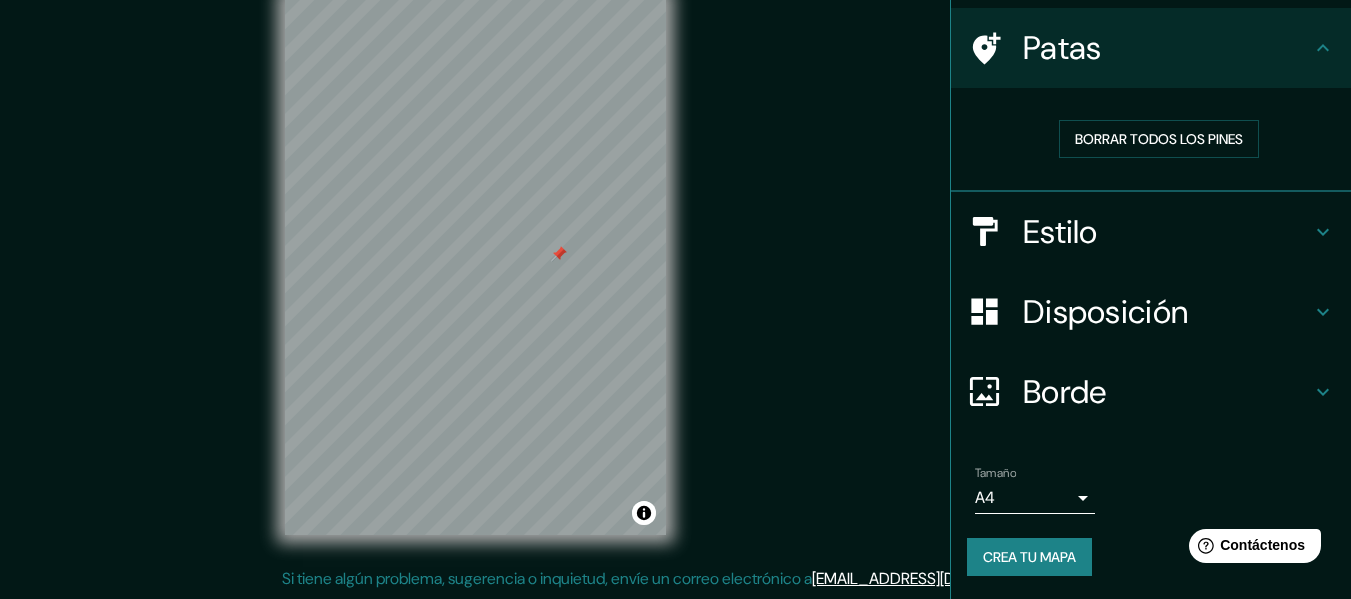 click 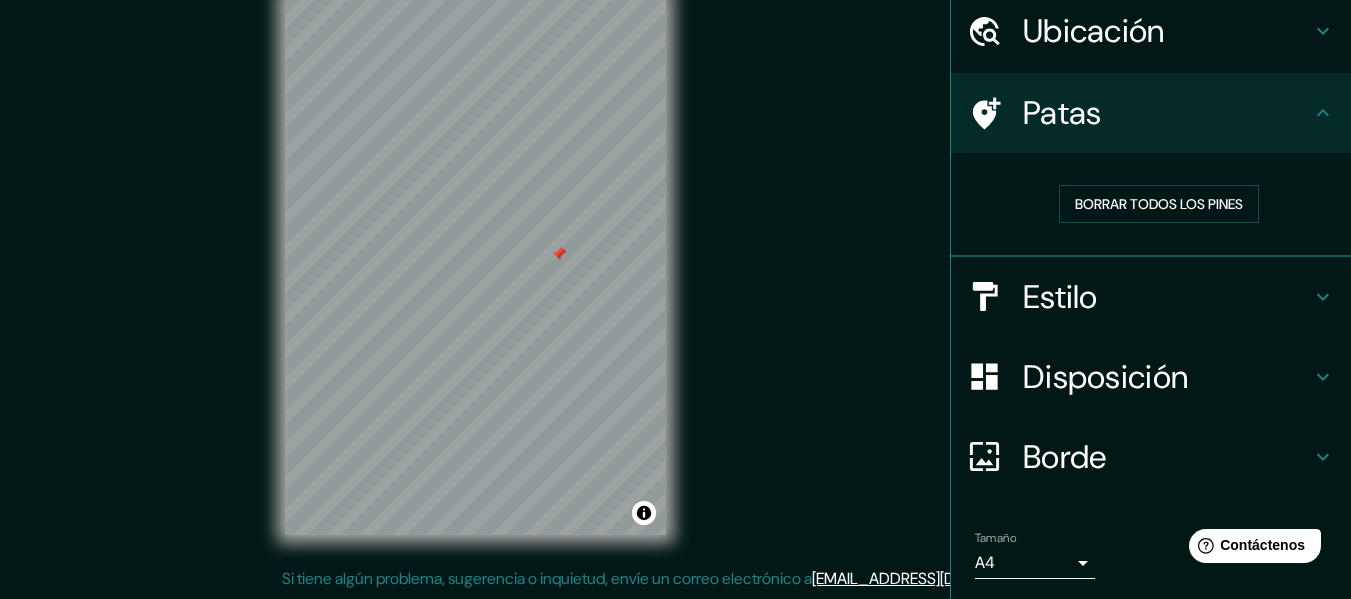 scroll, scrollTop: 0, scrollLeft: 0, axis: both 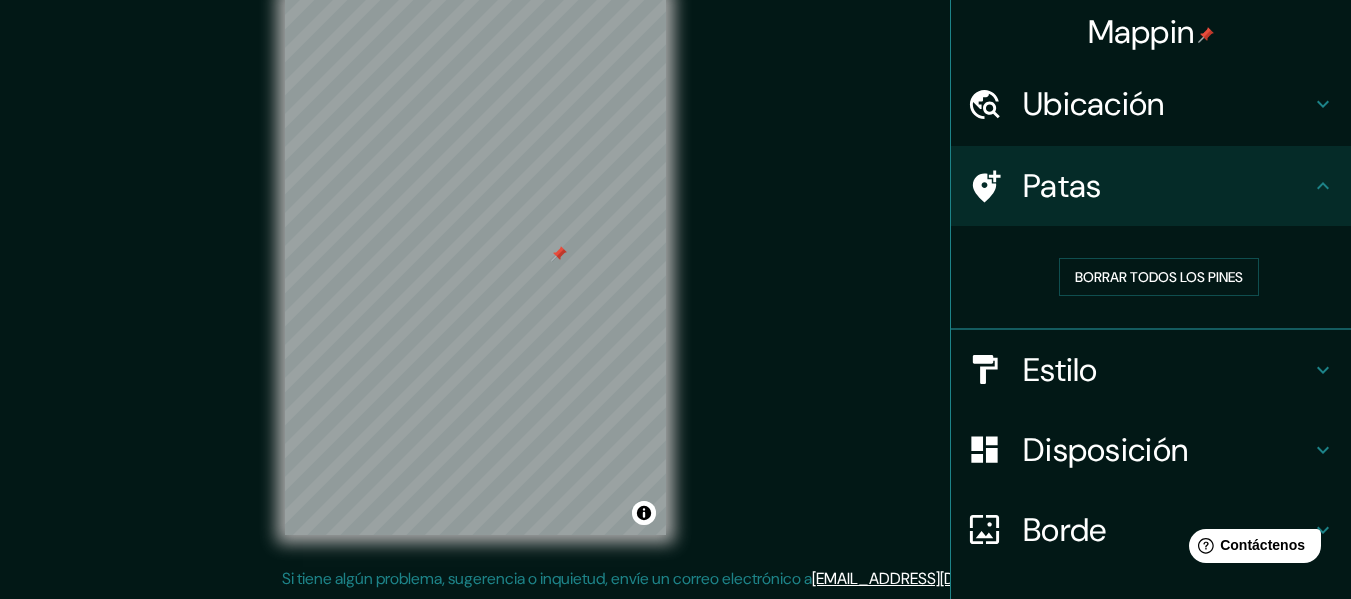 click on "Ubicación" at bounding box center (1167, 104) 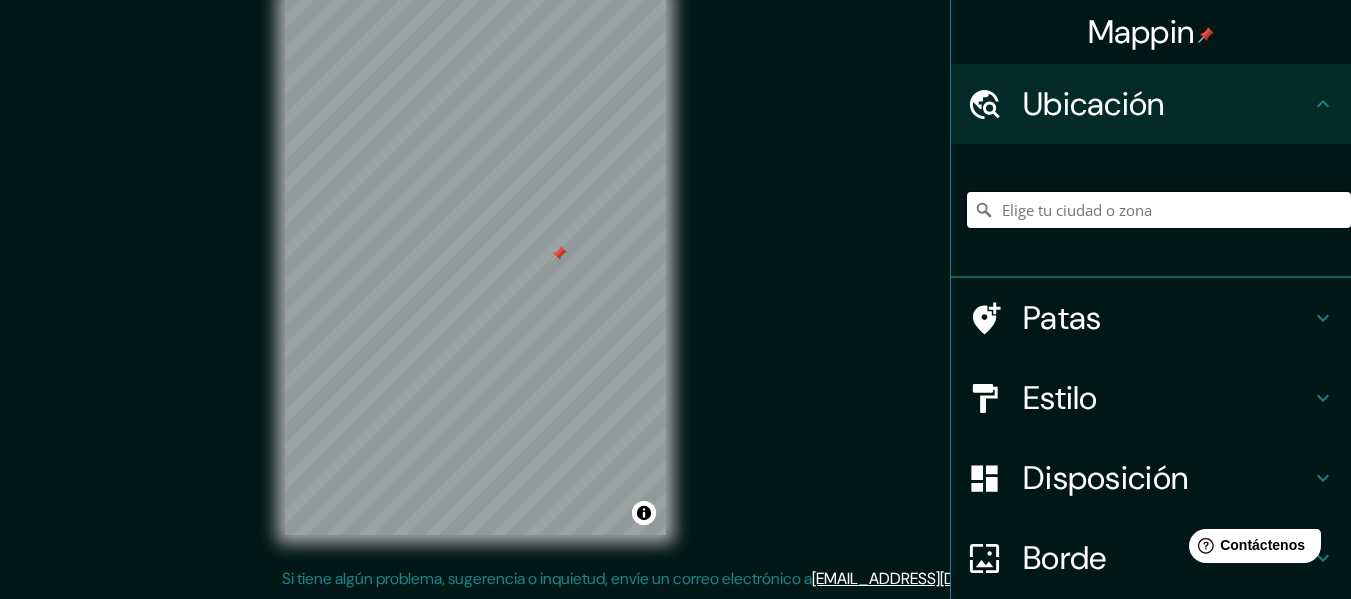 click at bounding box center [1159, 210] 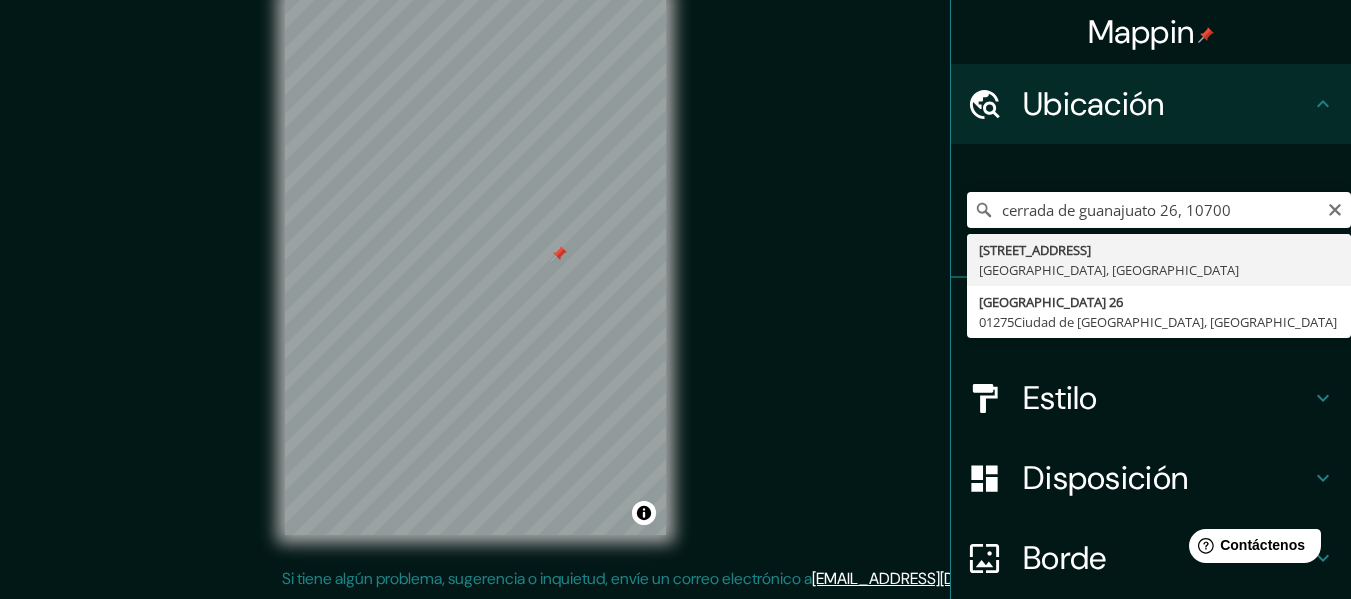type on "[STREET_ADDRESS]" 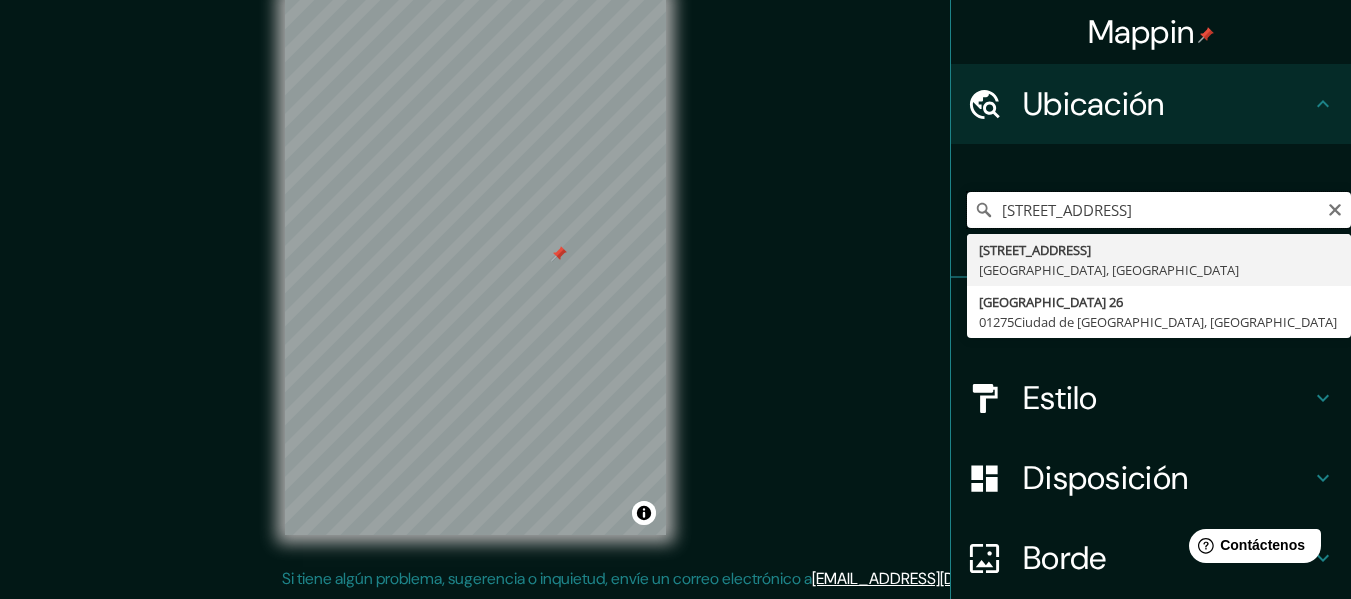 scroll, scrollTop: 0, scrollLeft: 0, axis: both 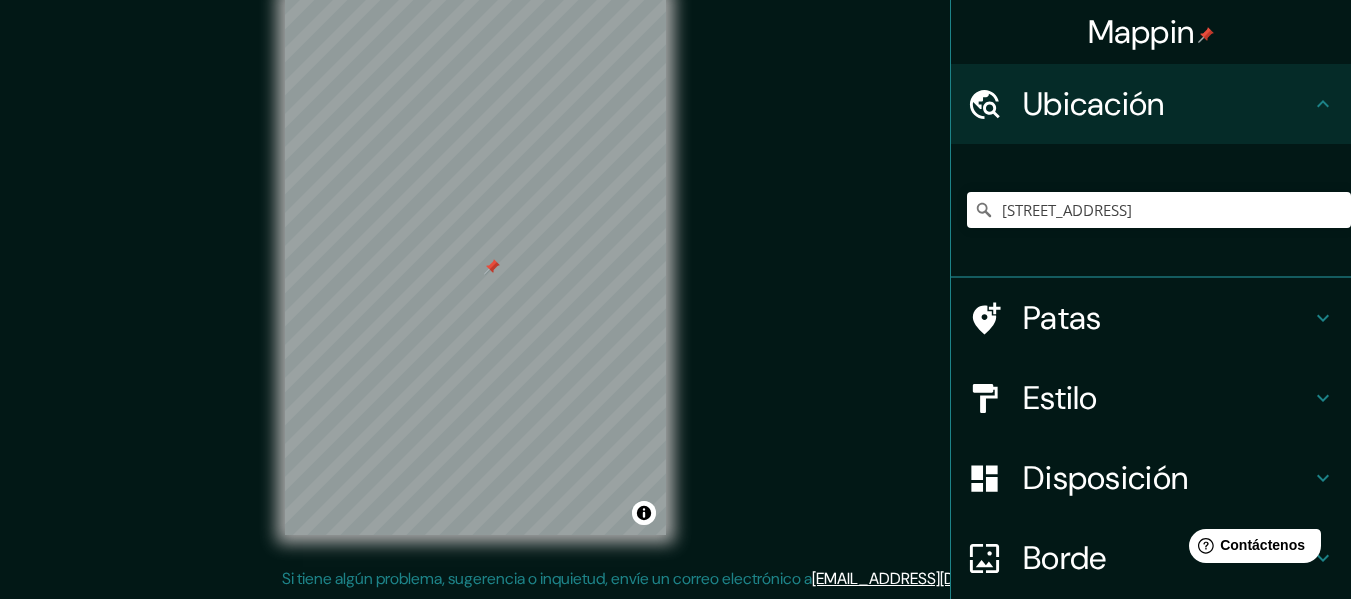 click on "Estilo" at bounding box center [1167, 398] 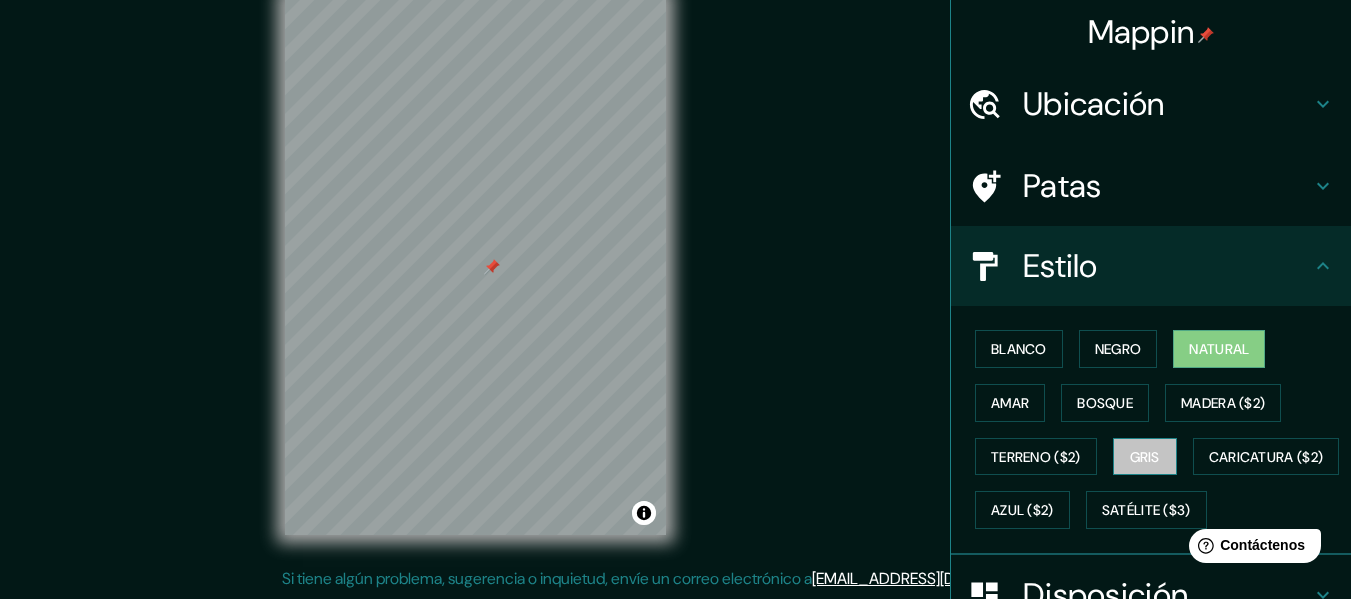 click on "Gris" at bounding box center [1145, 457] 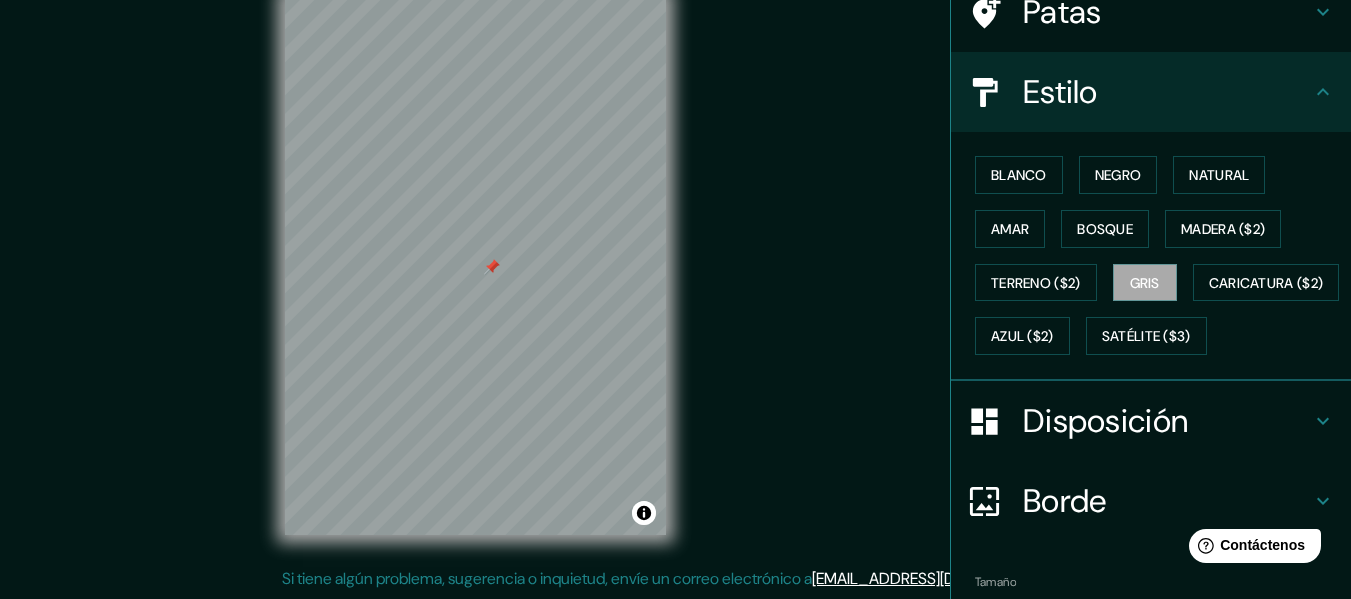 scroll, scrollTop: 200, scrollLeft: 0, axis: vertical 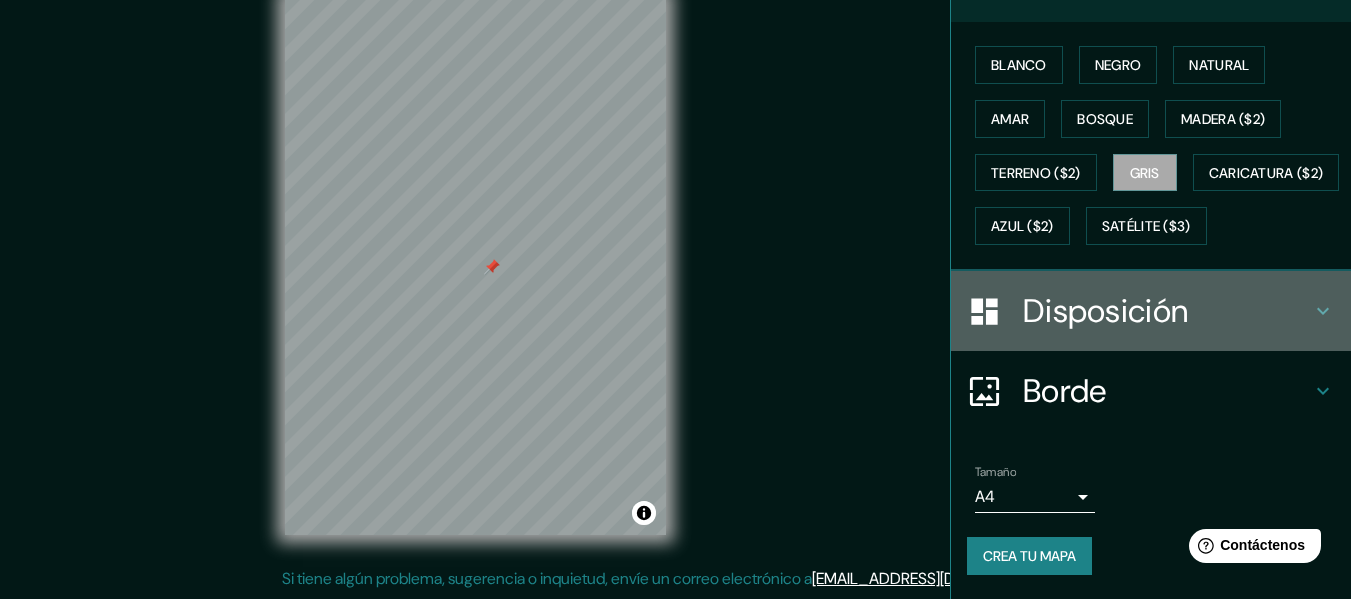 click on "Disposición" at bounding box center (1167, 311) 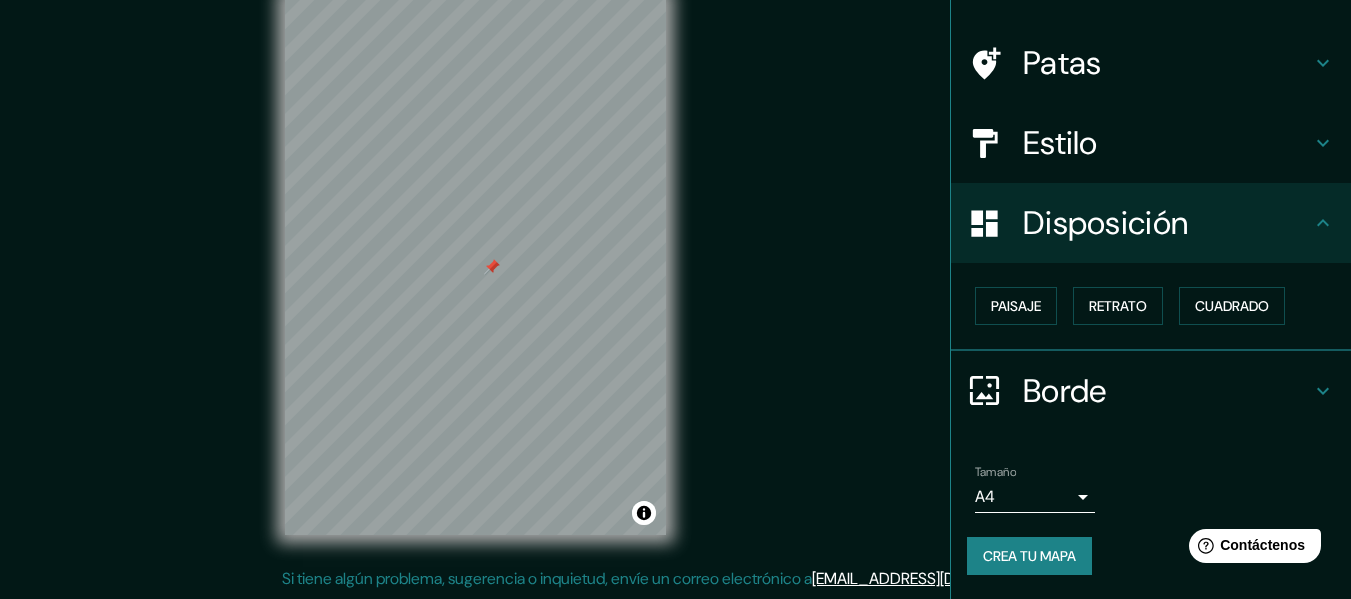 scroll, scrollTop: 122, scrollLeft: 0, axis: vertical 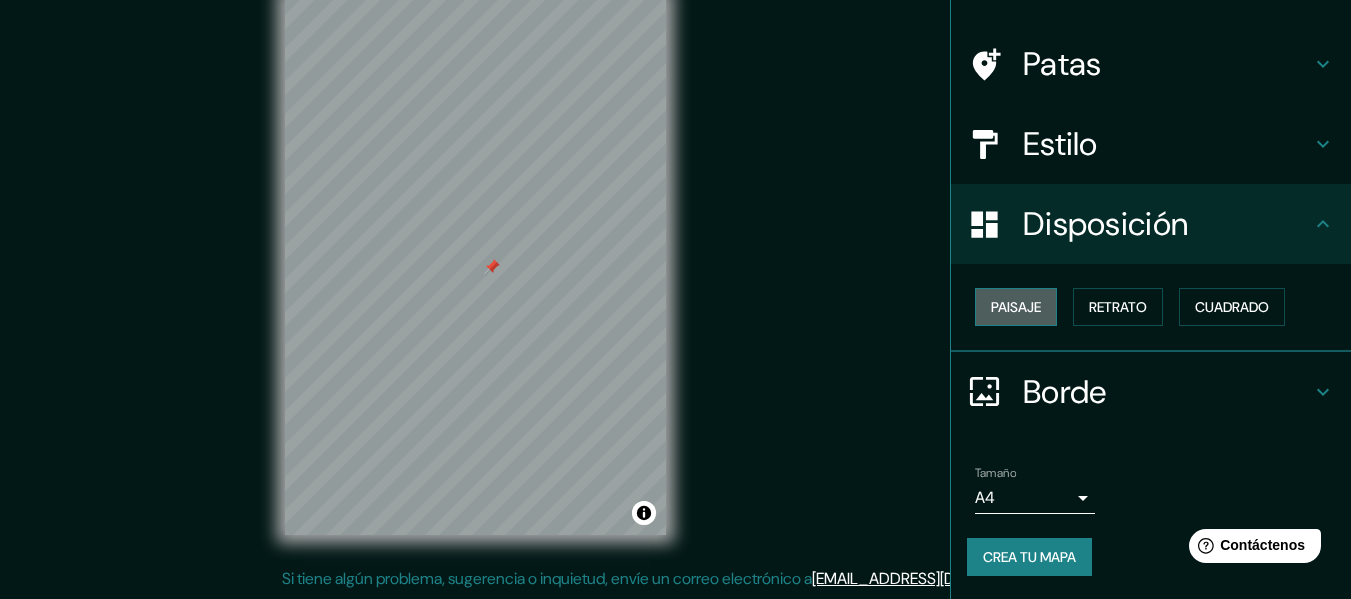 click on "Paisaje" at bounding box center (1016, 307) 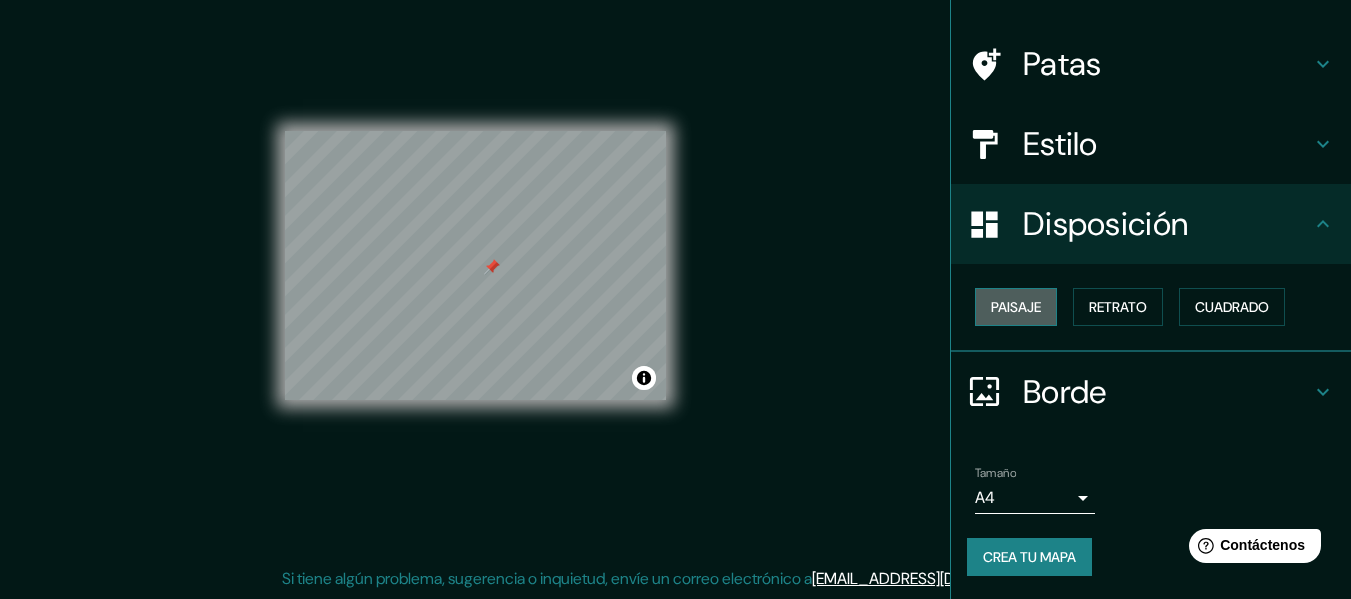 click on "Paisaje" at bounding box center (1016, 307) 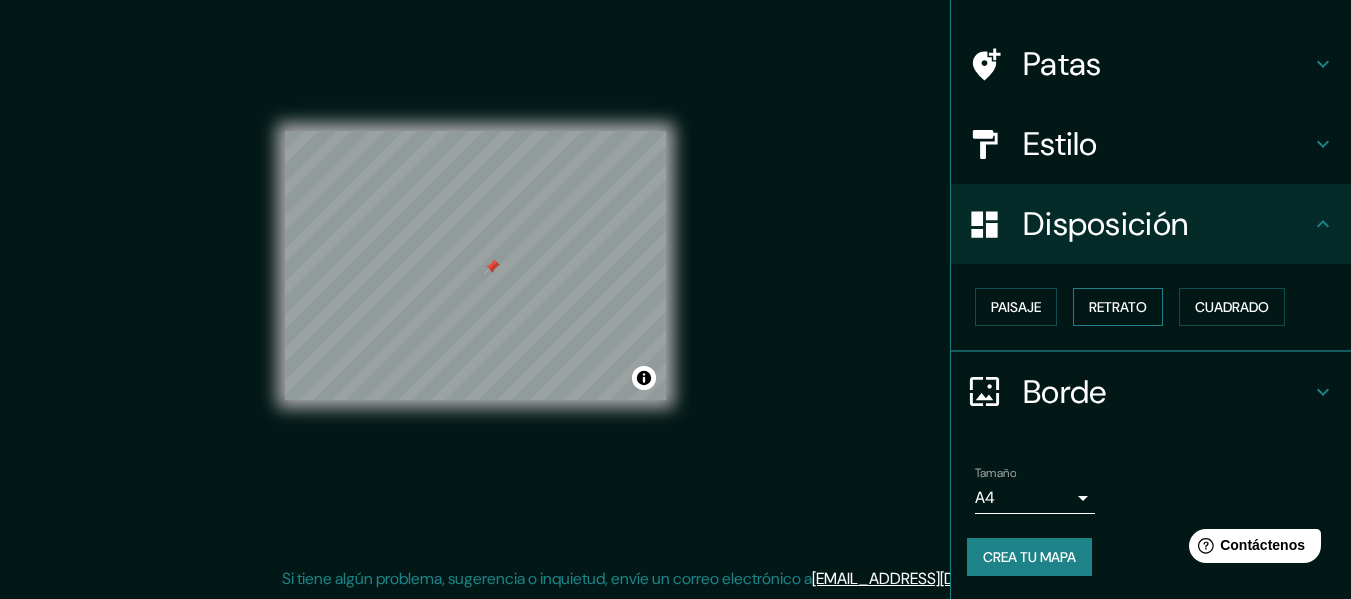 click on "Retrato" at bounding box center [1118, 307] 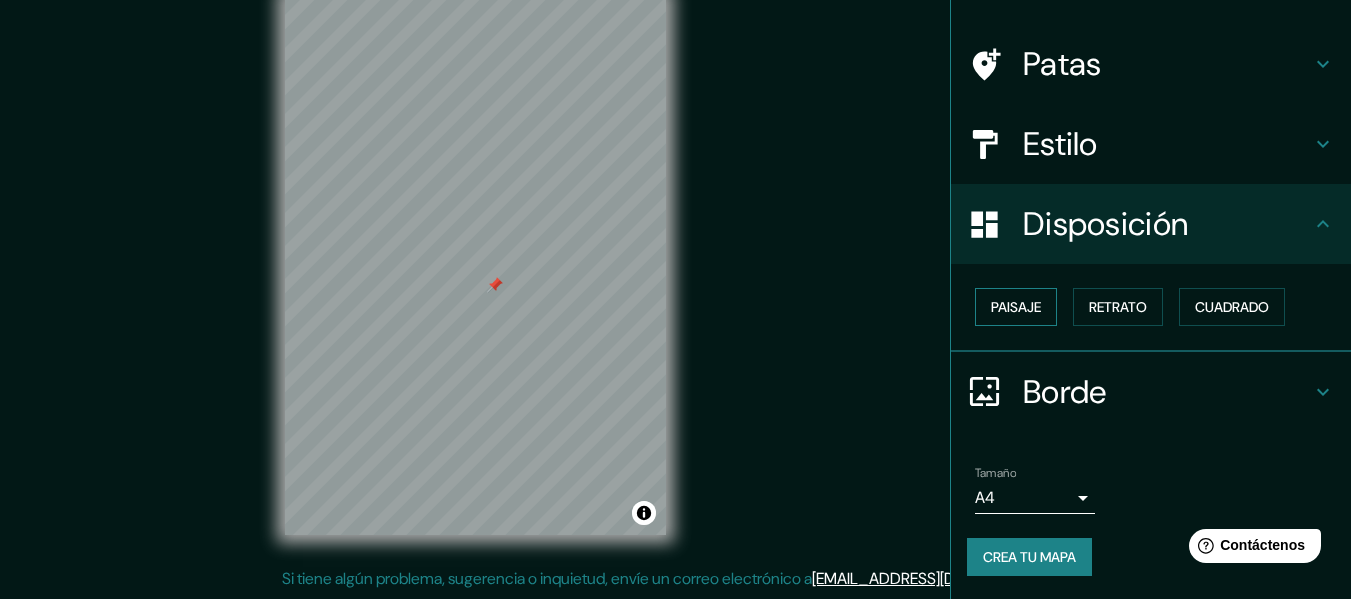 click on "Paisaje" at bounding box center (1016, 307) 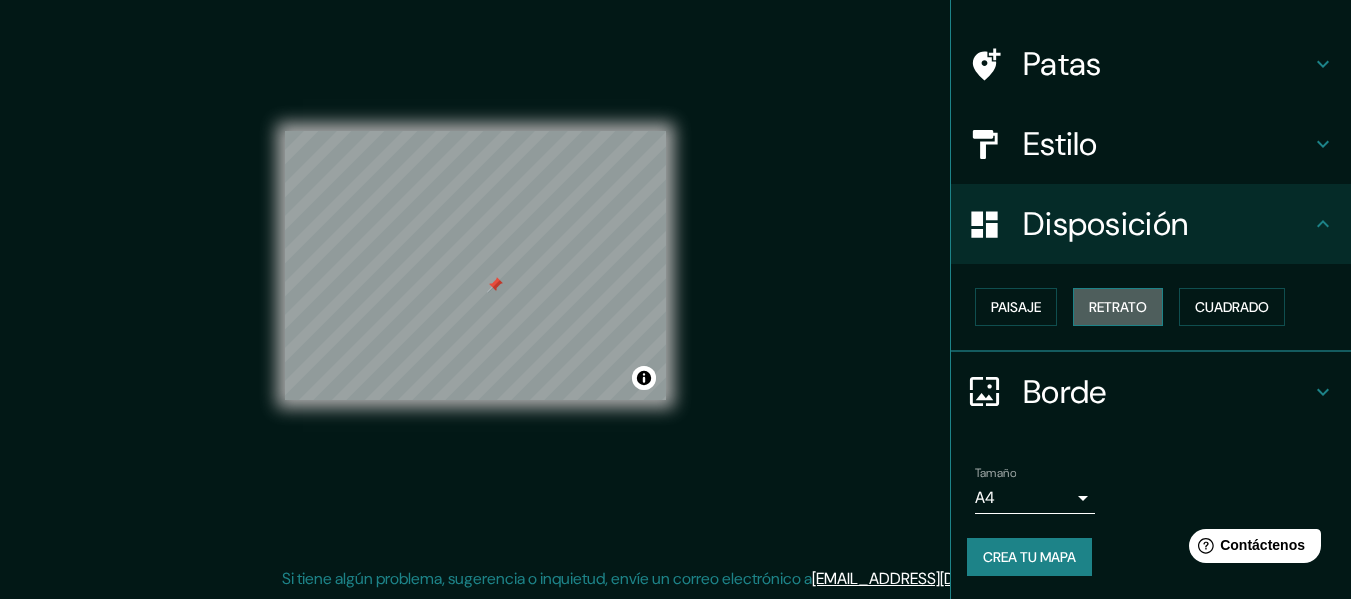 click on "Retrato" at bounding box center [1118, 307] 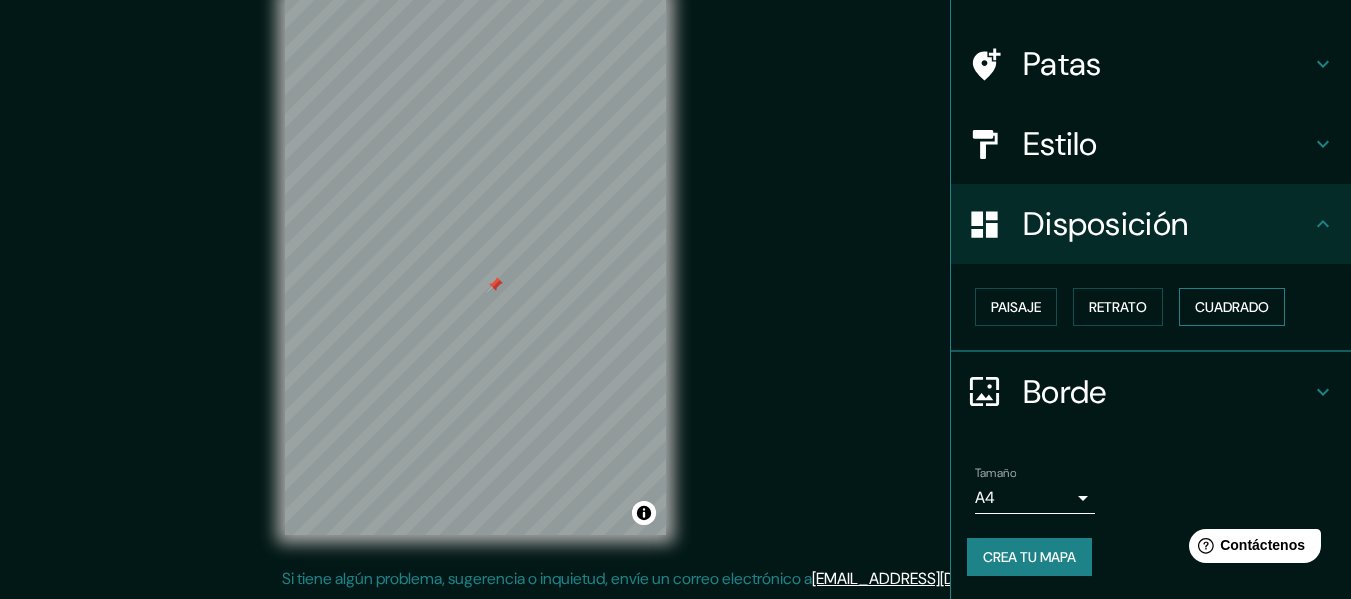 click on "Cuadrado" at bounding box center [1232, 307] 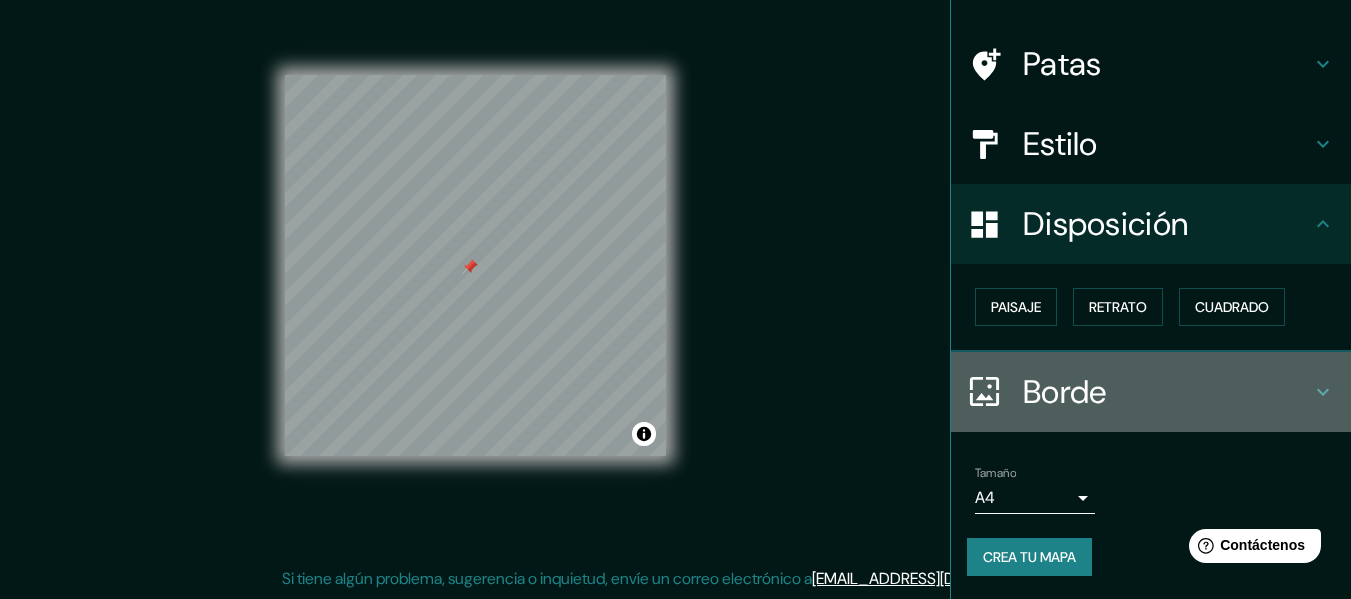 click on "Borde" at bounding box center [1065, 392] 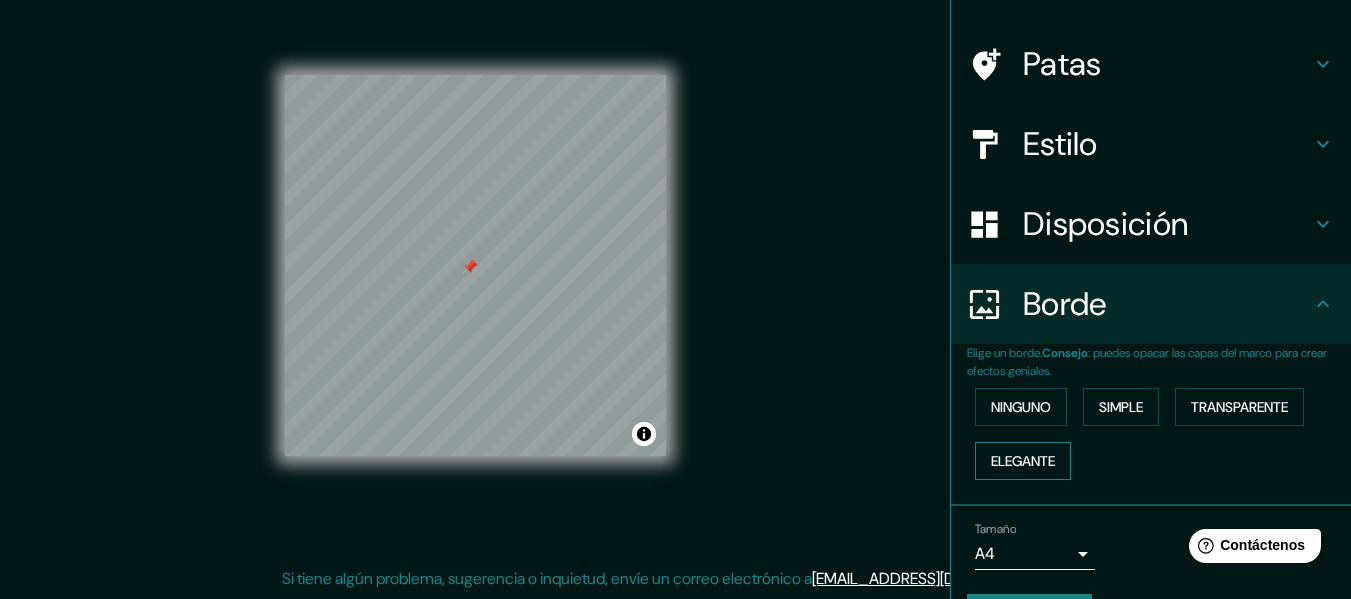 click on "Elegante" at bounding box center (1023, 461) 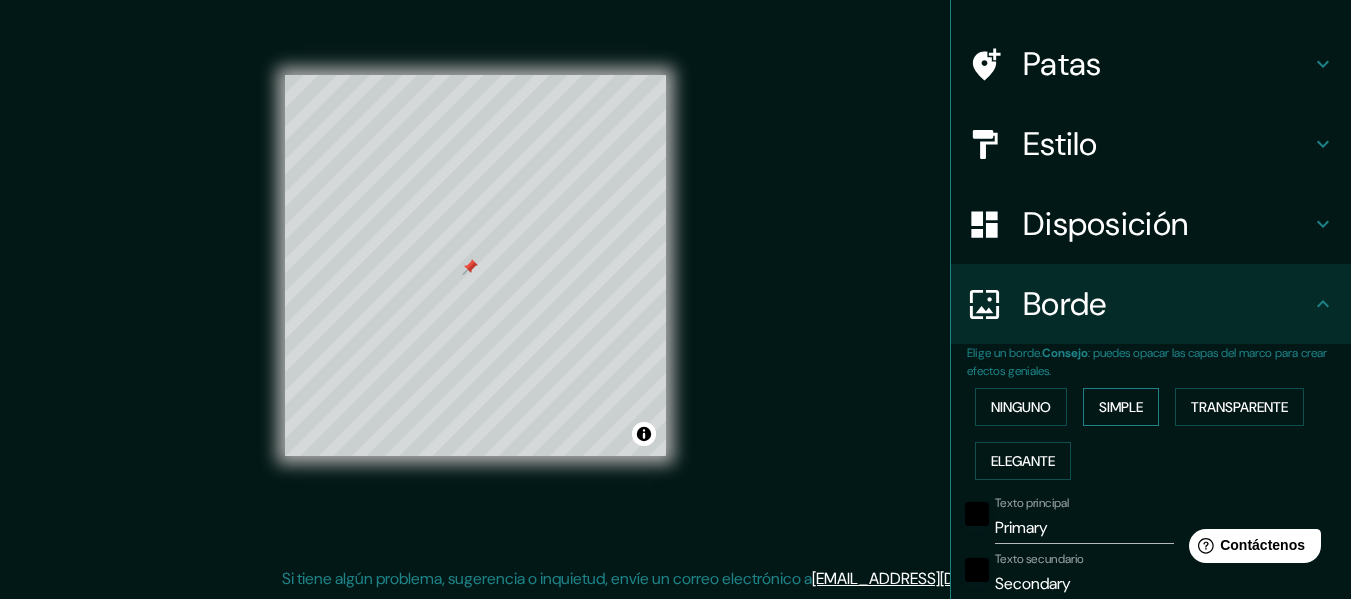 click on "Simple" at bounding box center (1121, 407) 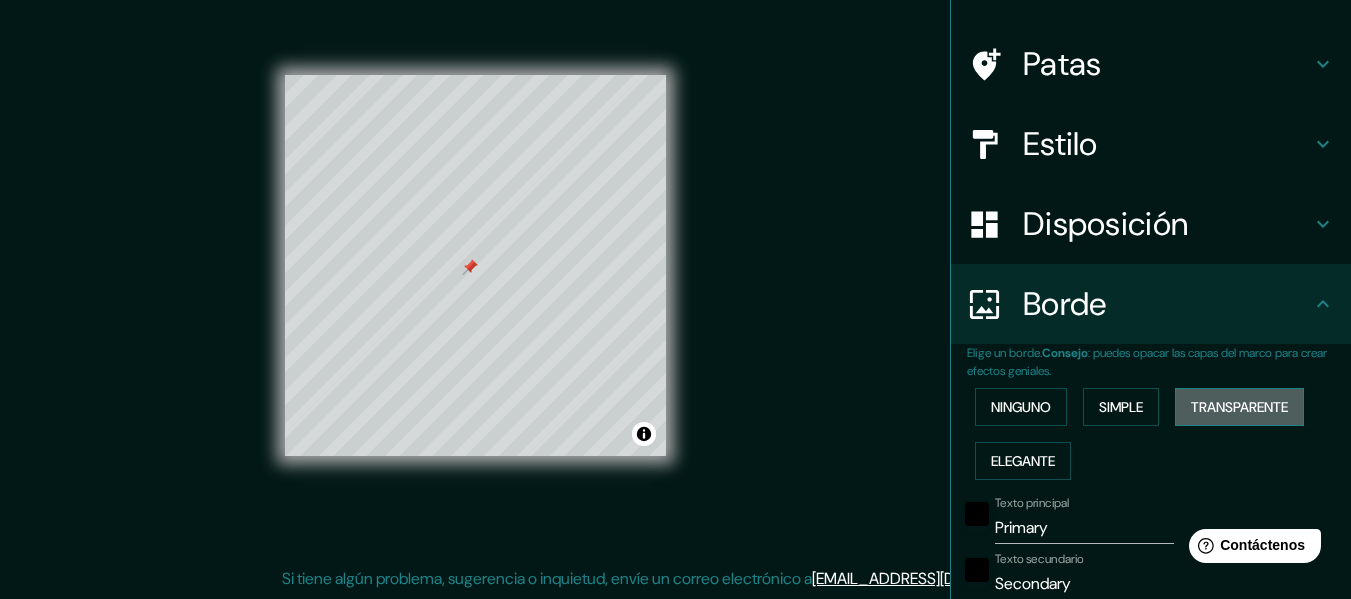 click on "Transparente" at bounding box center (1239, 407) 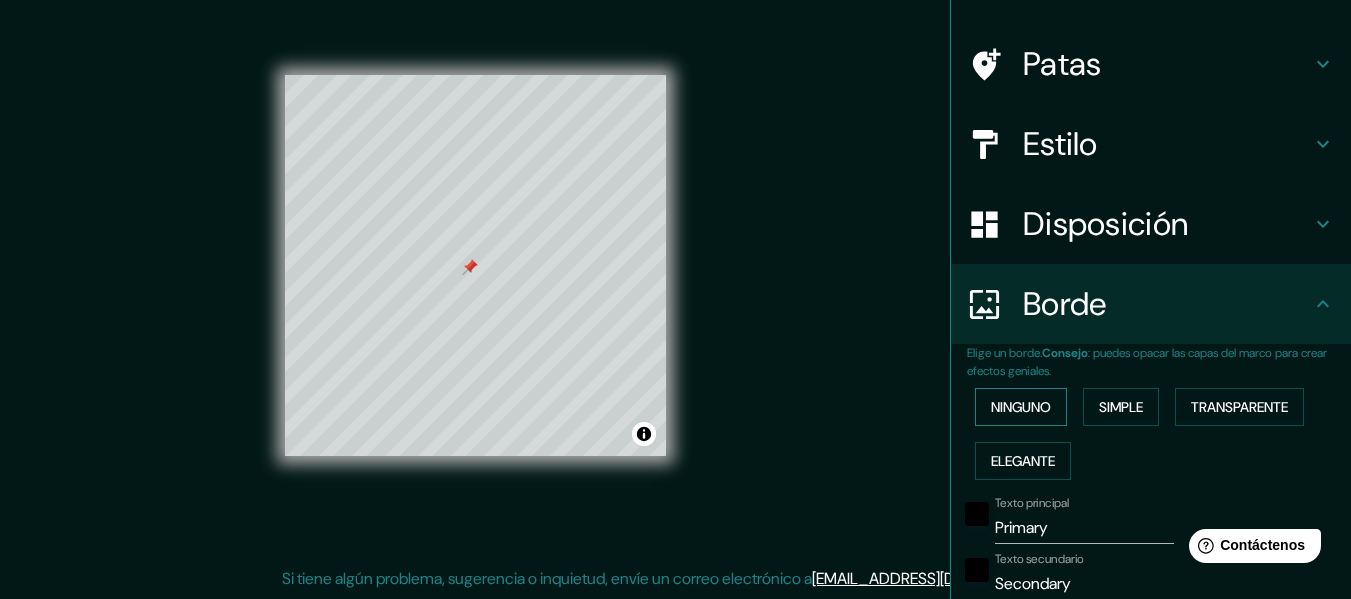 click on "Ninguno" at bounding box center (1021, 407) 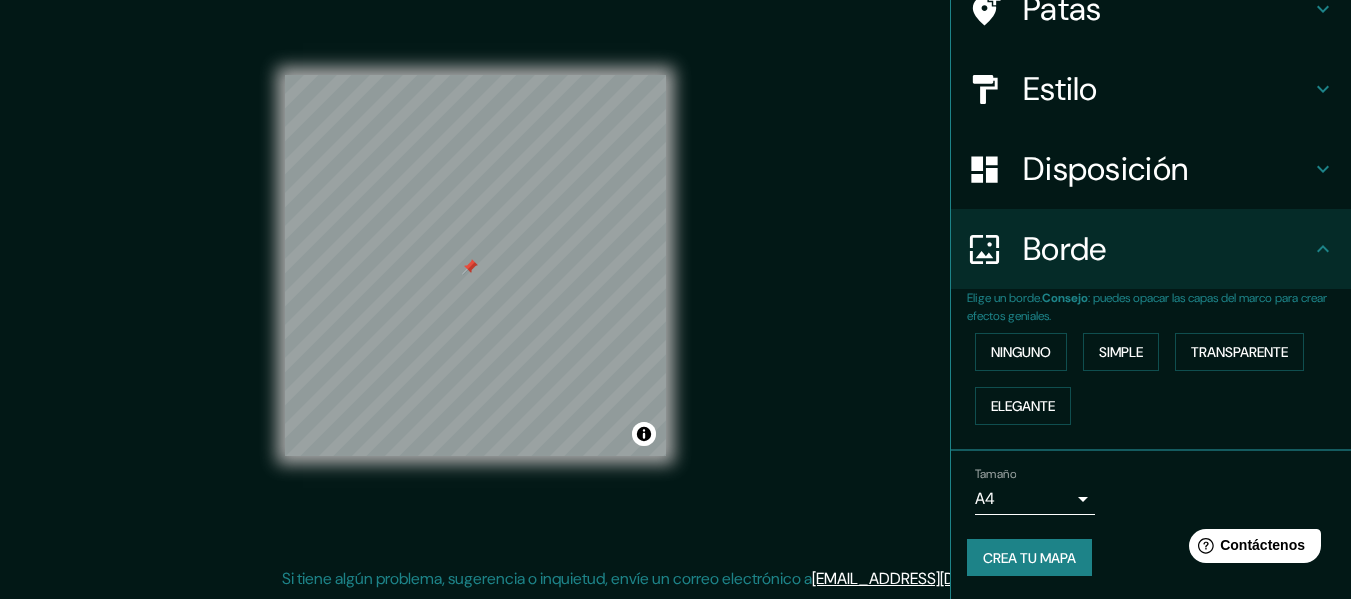 scroll, scrollTop: 178, scrollLeft: 0, axis: vertical 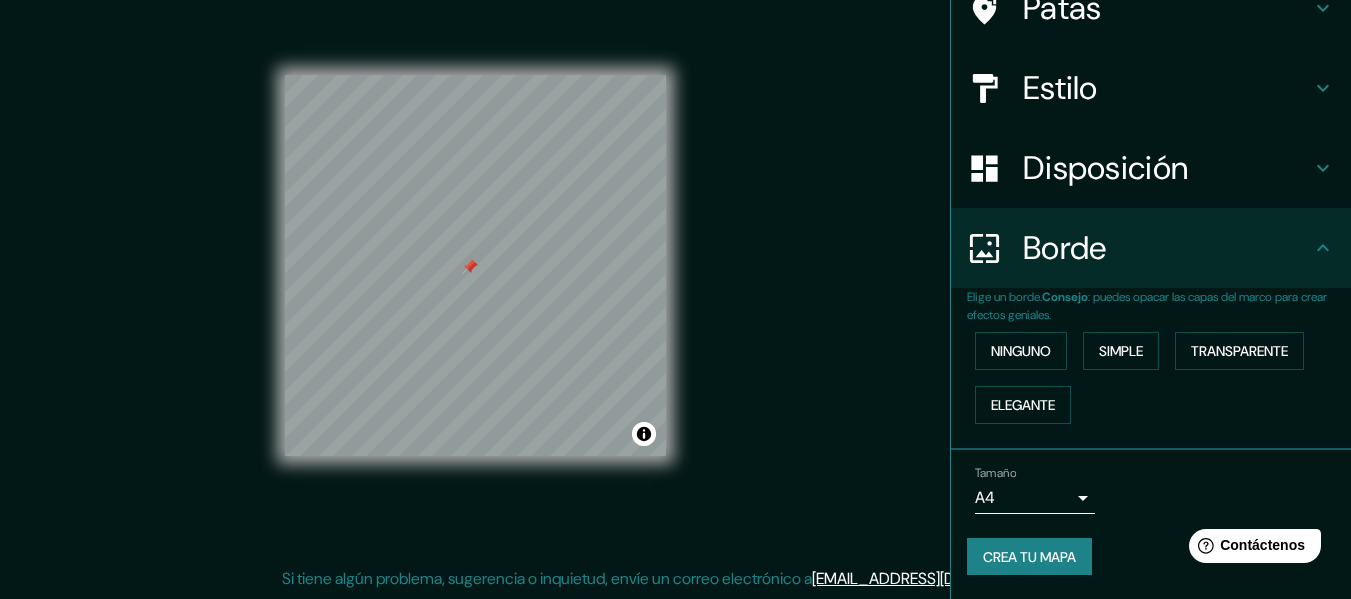 click on "Mappin Ubicación [STREET_ADDRESS] [GEOGRAPHIC_DATA] Estilo Disposición Borde Elige un borde.  Consejo  : puedes opacar las capas del marco para crear efectos geniales. Ninguno Simple Transparente Elegante Tamaño A4 single Crea tu mapa © Mapbox   © OpenStreetMap   Improve this map Si tiene algún problema, sugerencia o inquietud, envíe un correo electrónico a  [EMAIL_ADDRESS][DOMAIN_NAME]  .   . . Texto original Valora esta traducción Tu opinión servirá para ayudar a mejorar el Traductor de Google" at bounding box center (675, 263) 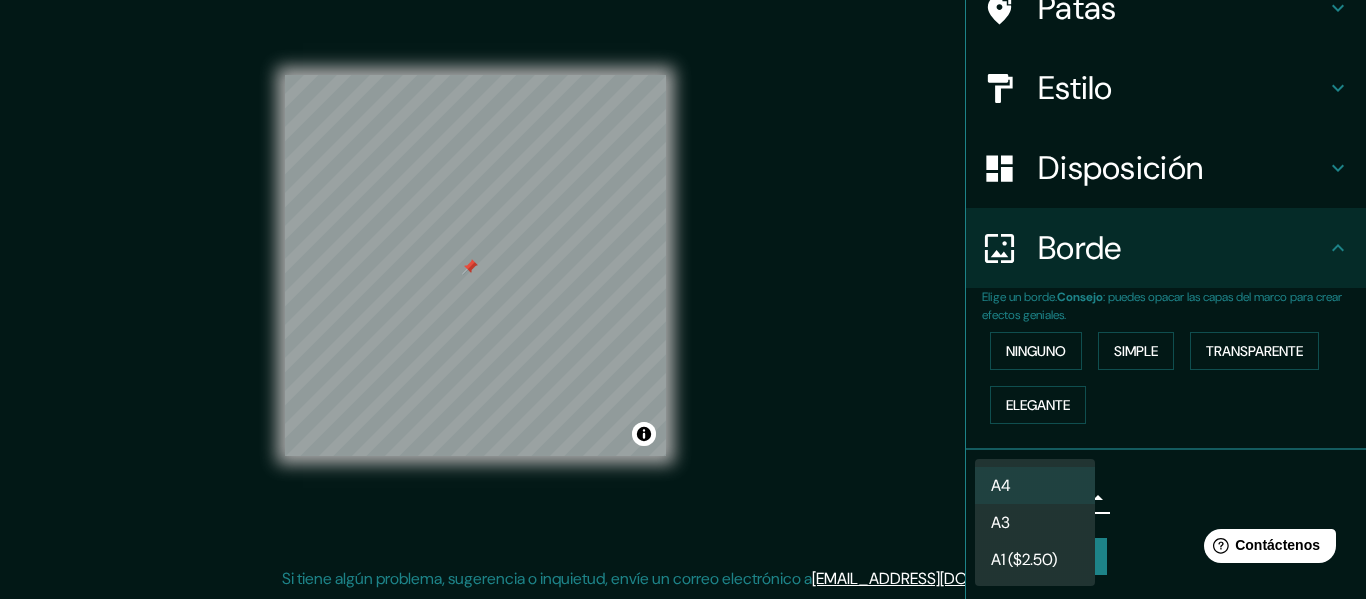 click on "A4" at bounding box center [1035, 485] 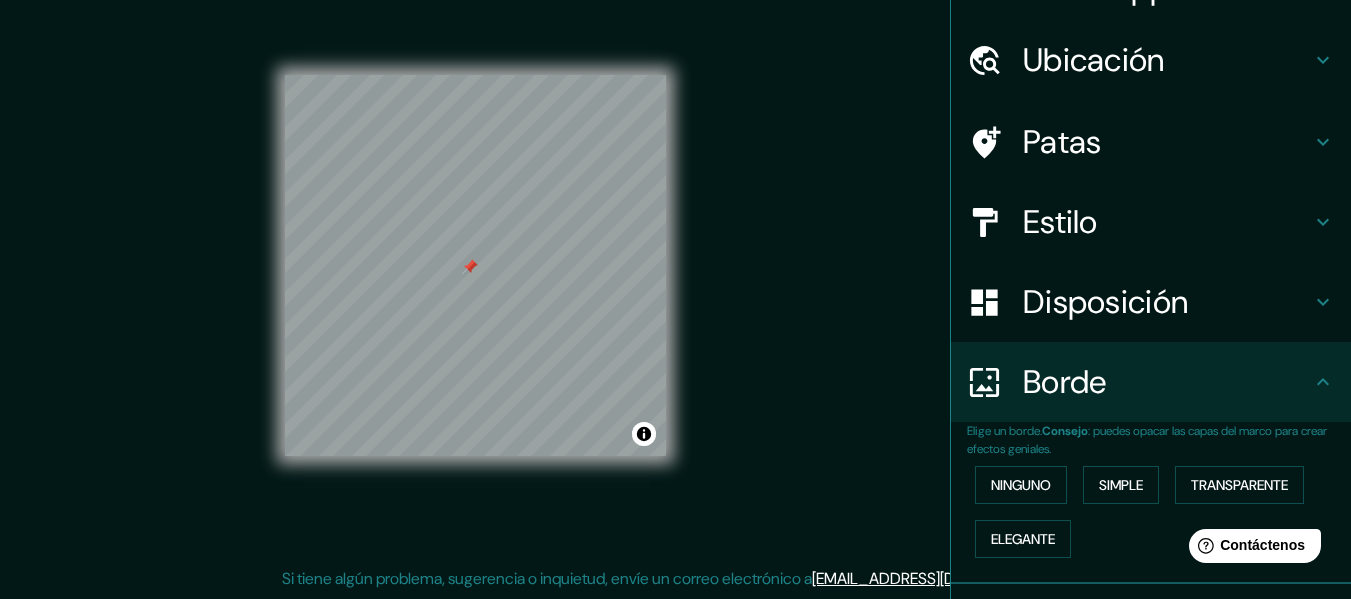 scroll, scrollTop: 0, scrollLeft: 0, axis: both 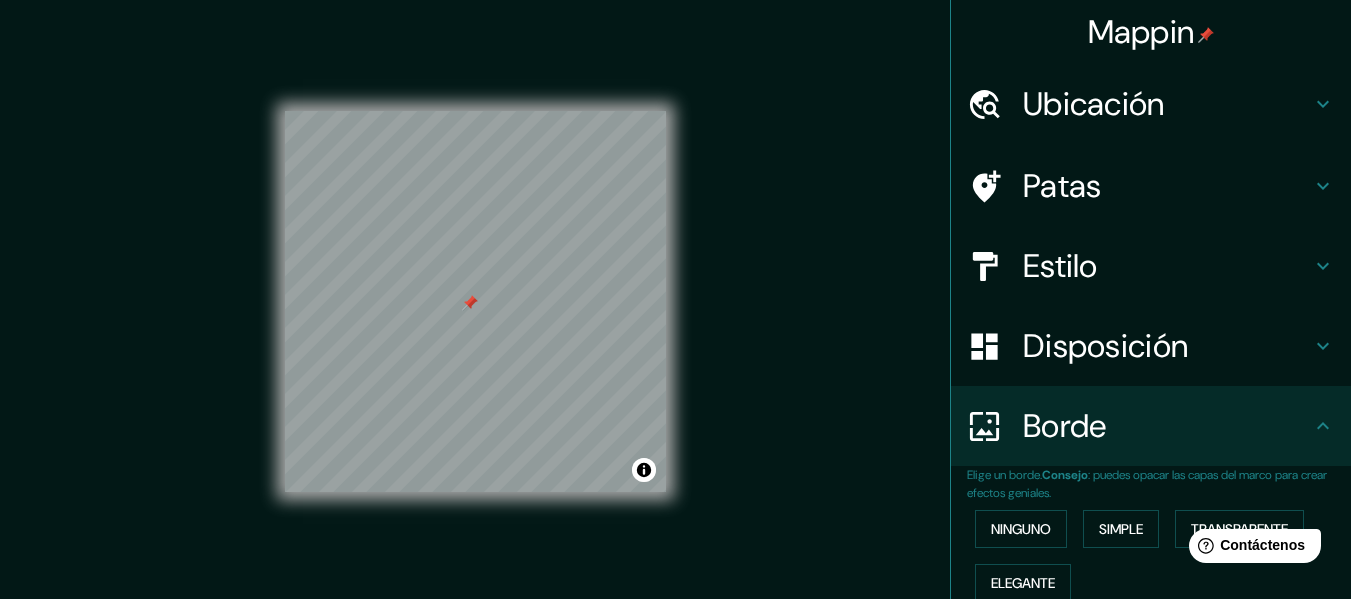 click on "Ubicación" at bounding box center [1167, 104] 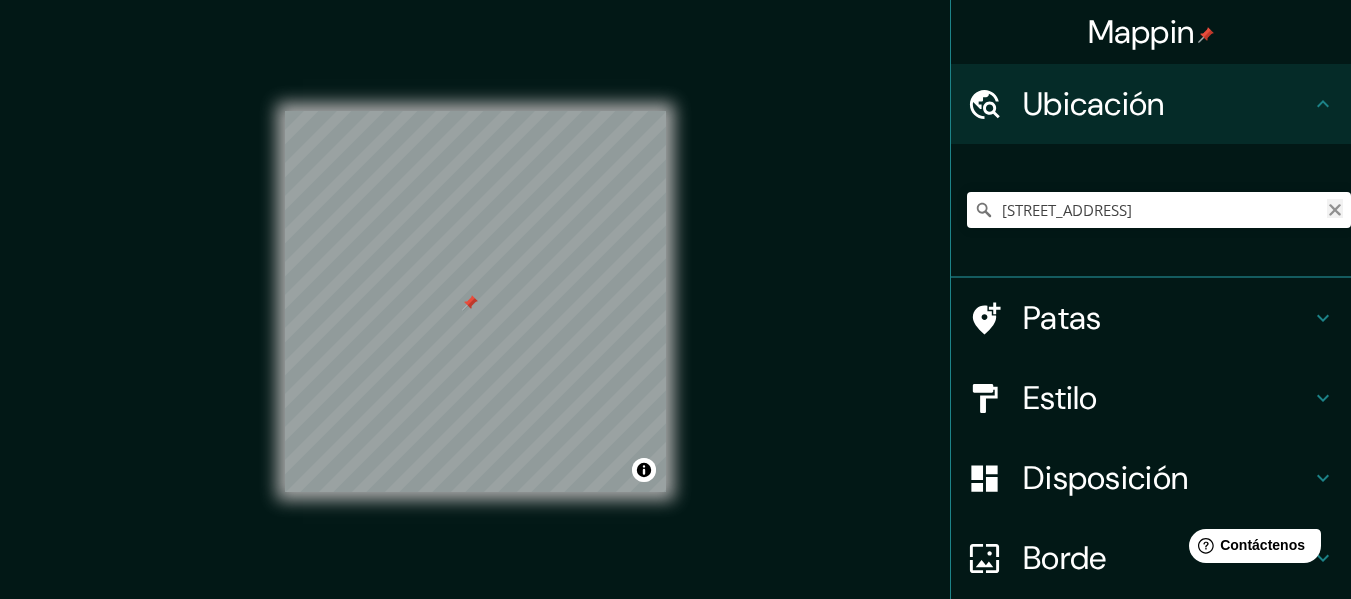 click 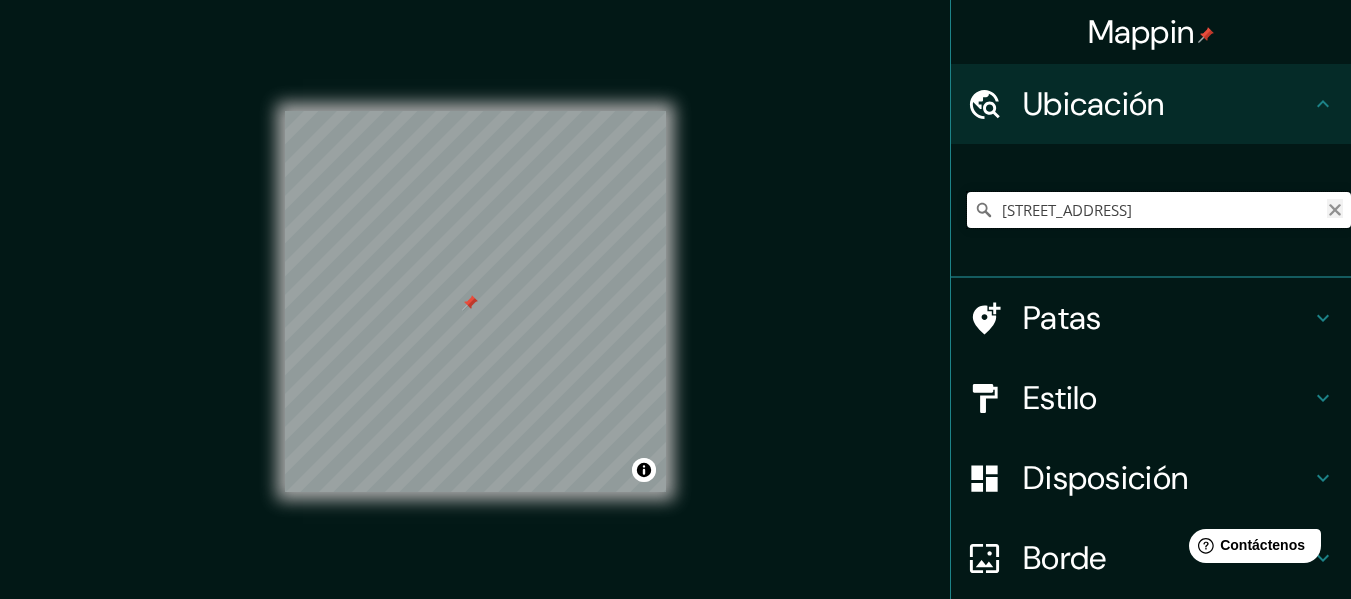 type 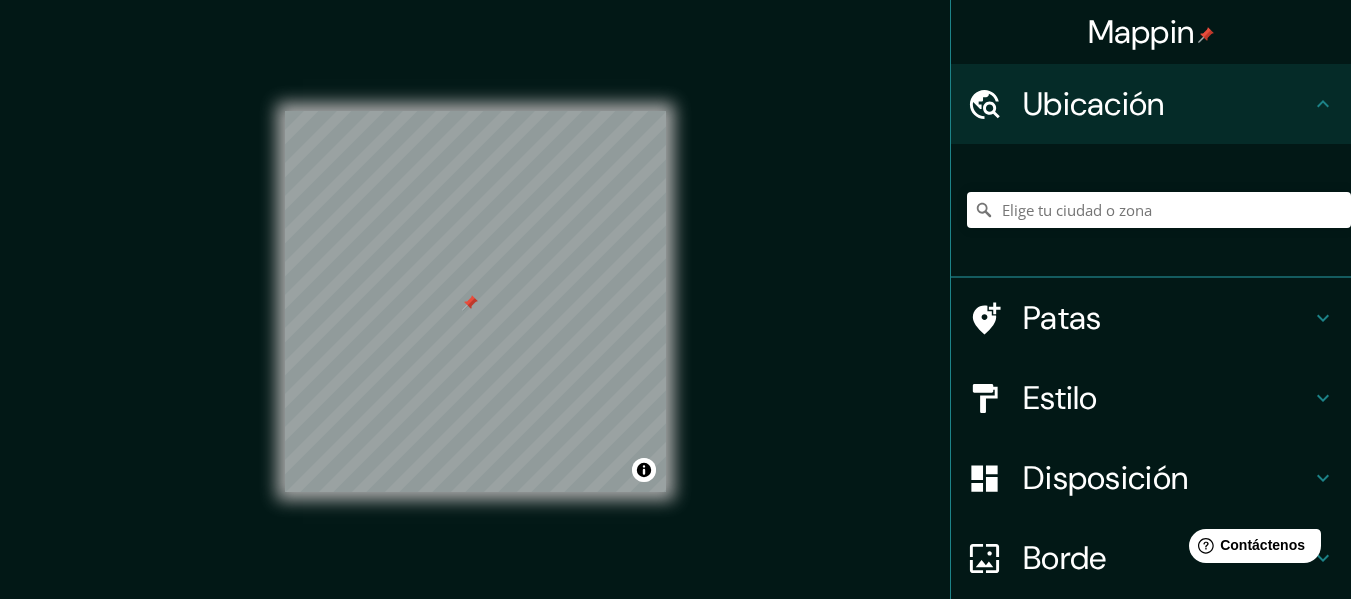 click on "Mappin Ubicación Patas Estilo Disposición Borde Elige un borde.  Consejo  : puedes opacar las capas del marco para crear efectos geniales. Ninguno Simple Transparente Elegante Tamaño A4 single Crea tu mapa © Mapbox   © OpenStreetMap   Improve this map Si tiene algún problema, sugerencia o inquietud, envíe un correo electrónico a  [EMAIL_ADDRESS][DOMAIN_NAME]  .   . ." at bounding box center [675, 317] 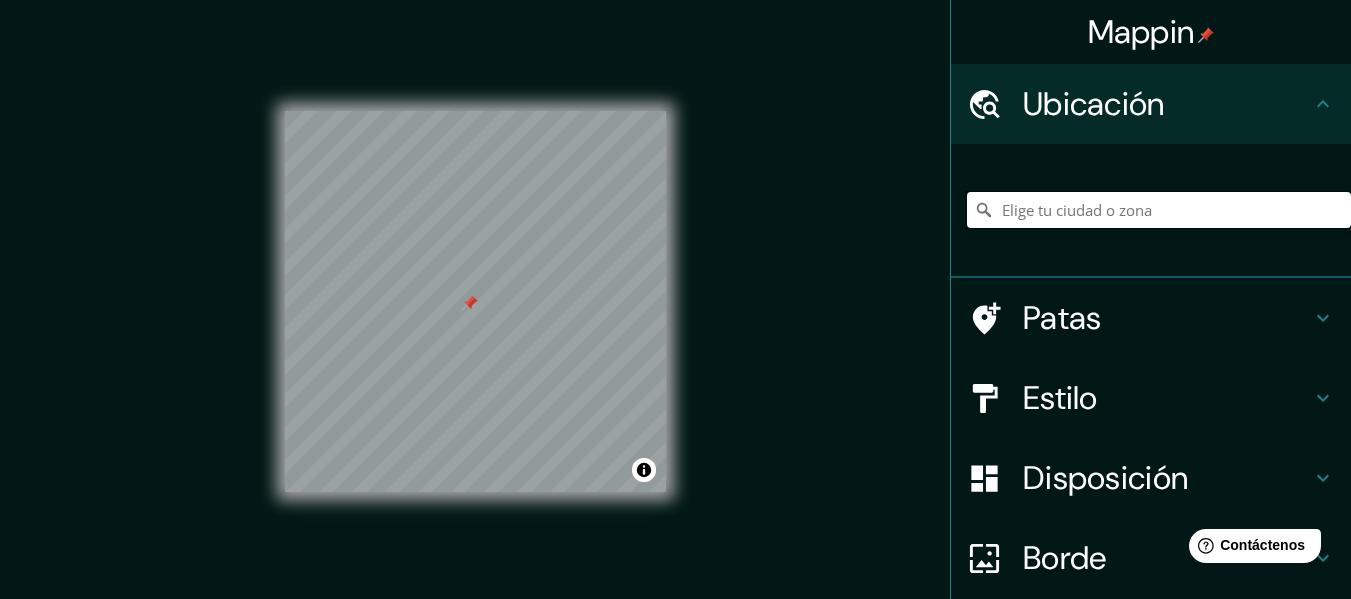 click at bounding box center [1159, 210] 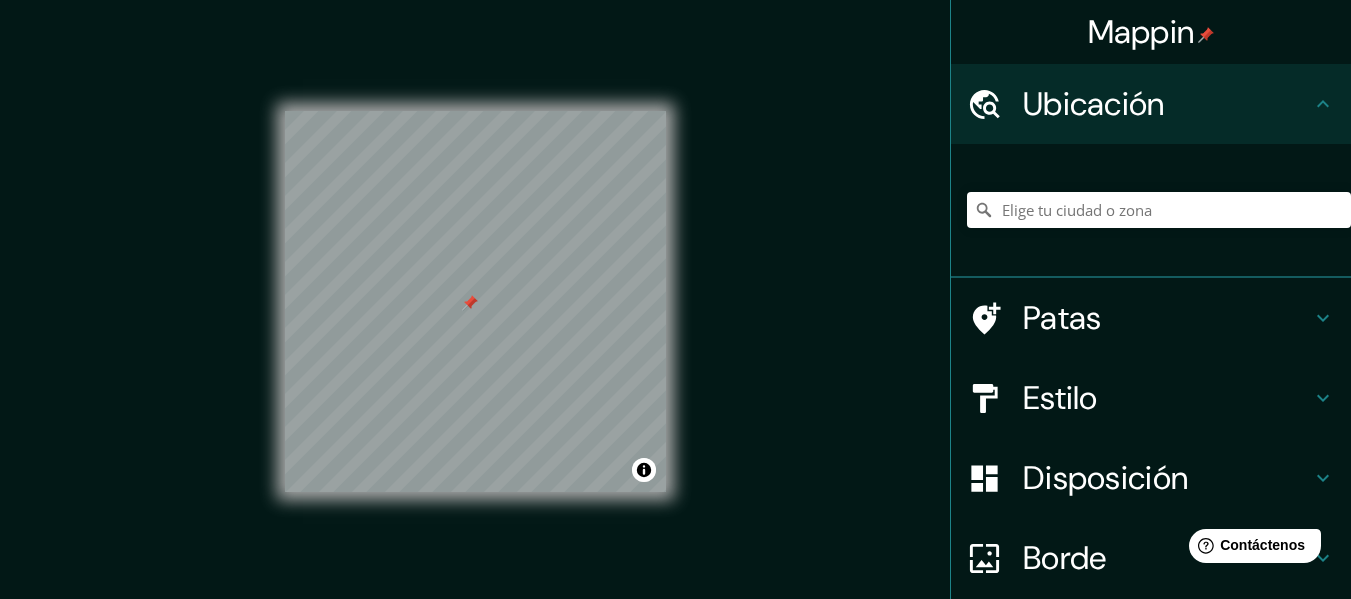 click on "Mappin Ubicación Patas Estilo Disposición Borde Elige un borde.  Consejo  : puedes opacar las capas del marco para crear efectos geniales. Ninguno Simple Transparente Elegante Tamaño A4 single Crea tu mapa © Mapbox   © OpenStreetMap   Improve this map Si tiene algún problema, sugerencia o inquietud, envíe un correo electrónico a  [EMAIL_ADDRESS][DOMAIN_NAME]  .   . ." at bounding box center [675, 317] 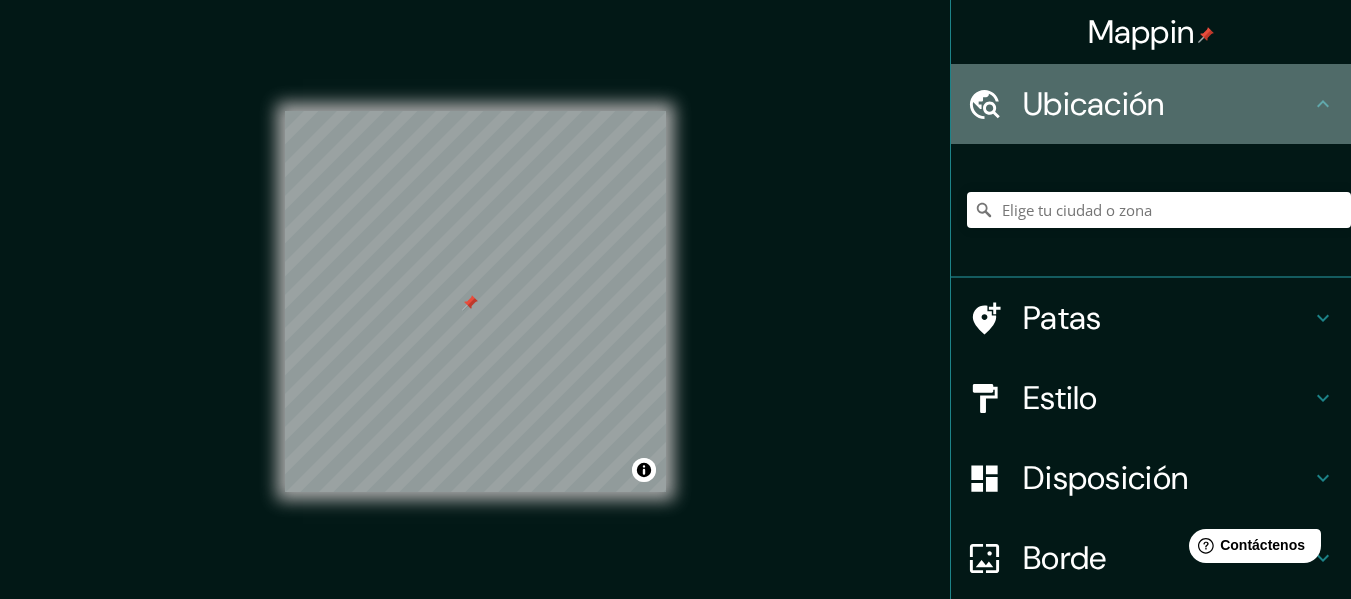 click 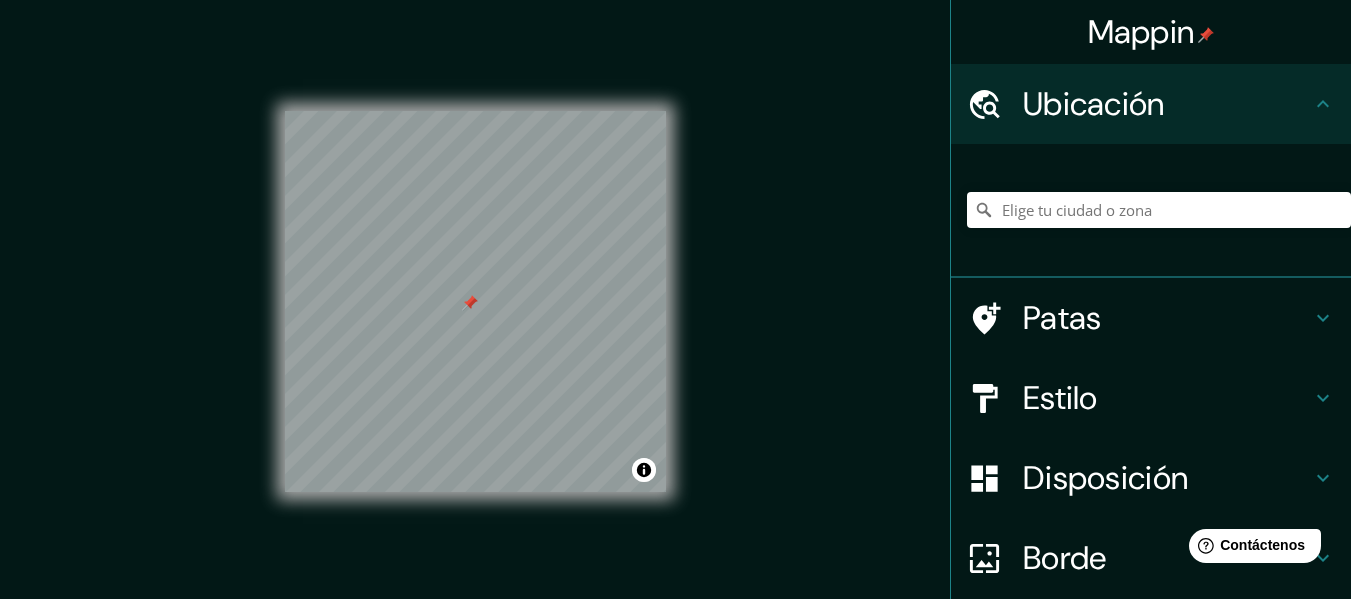 click on "Ubicación" at bounding box center [1151, 104] 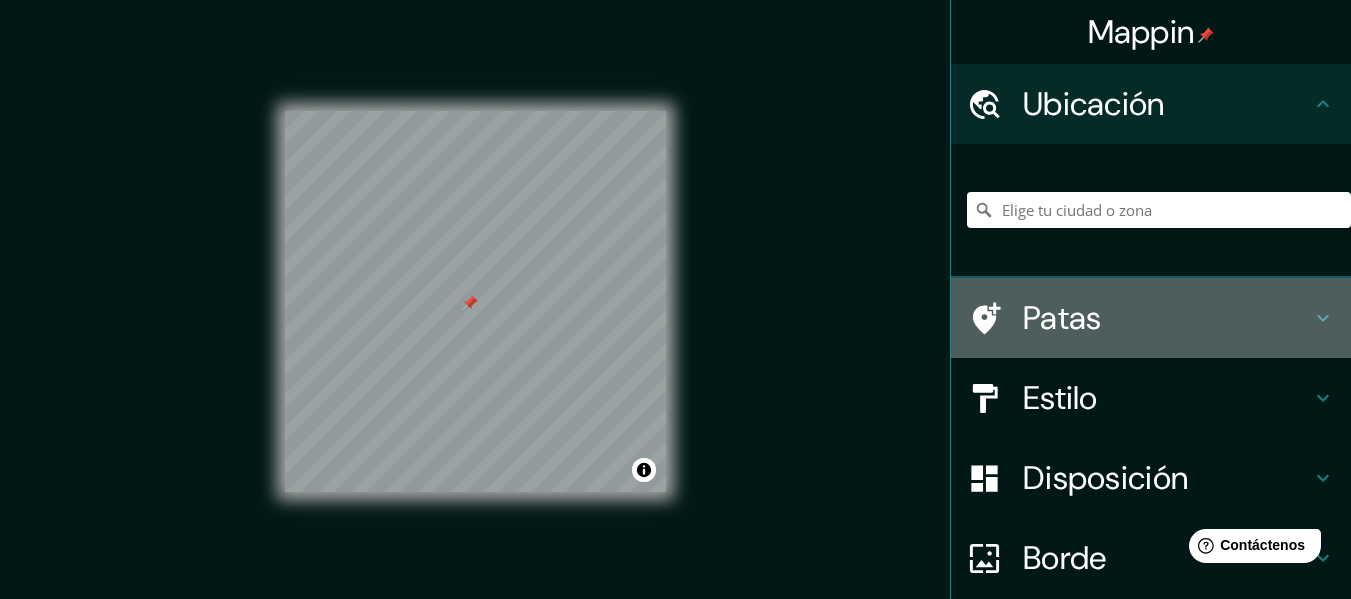 click 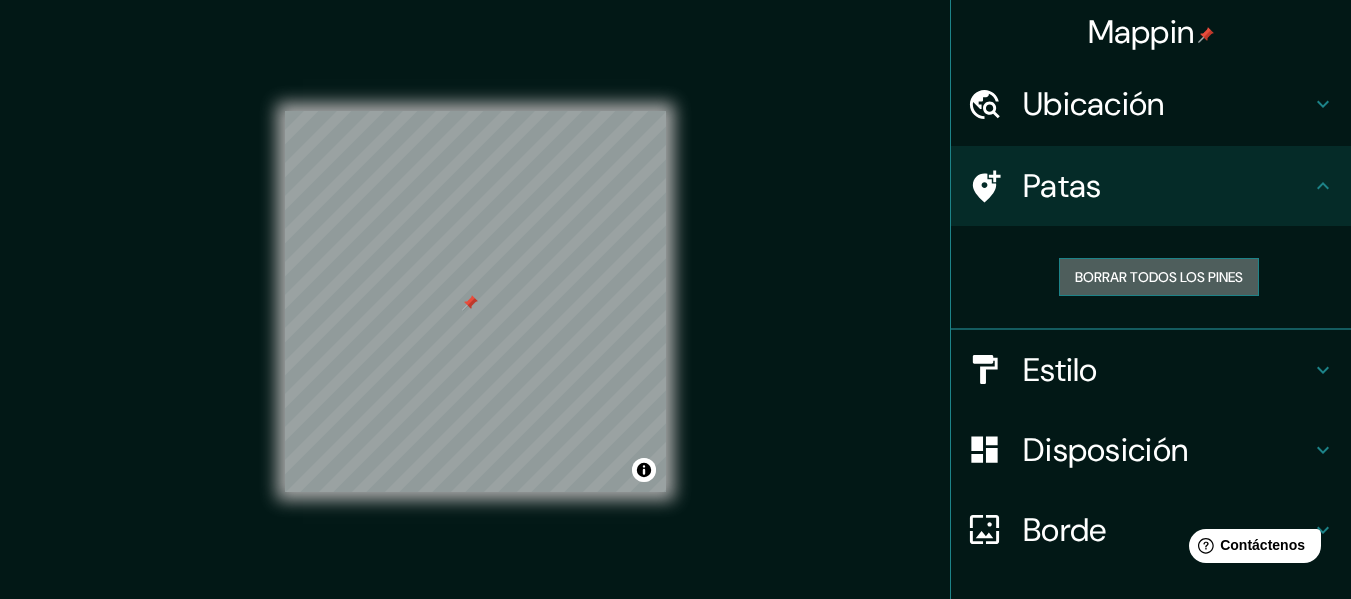 click on "Borrar todos los pines" at bounding box center [1159, 277] 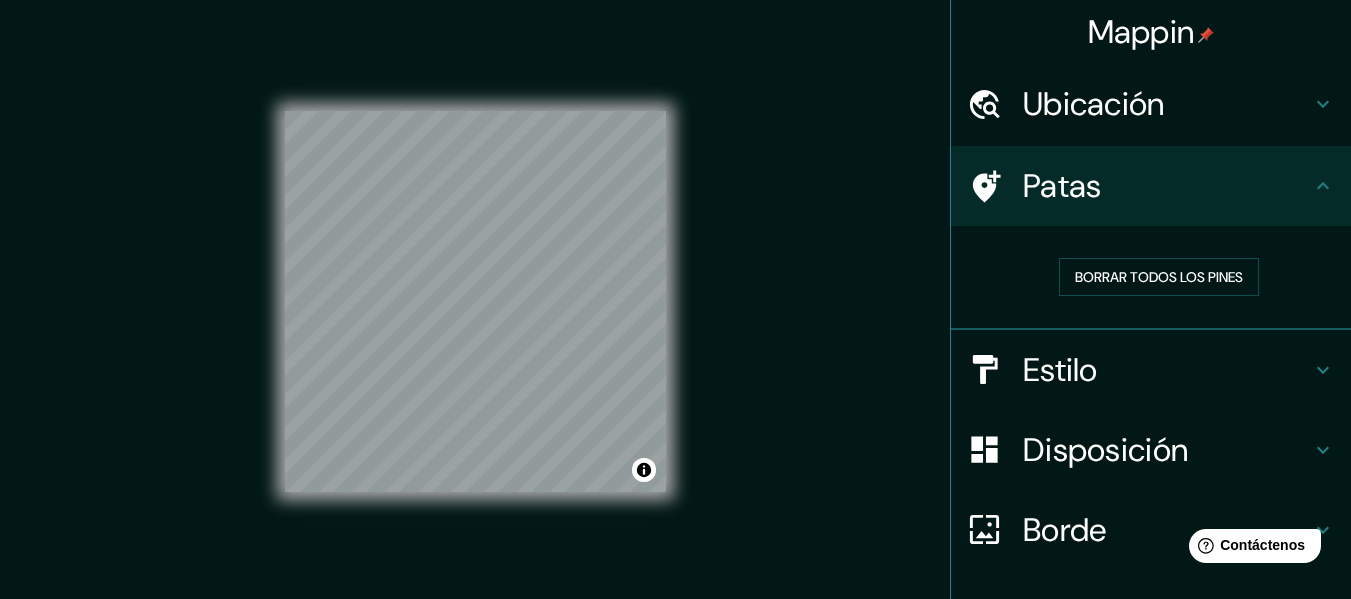 click on "Mappin Ubicación Patas Borrar todos los pines Estilo Disposición Borde Elige un borde.  Consejo  : puedes opacar las capas del marco para crear efectos geniales. Ninguno Simple Transparente Elegante Tamaño A4 single Crea tu mapa © Mapbox   © OpenStreetMap   Improve this map Si tiene algún problema, sugerencia o inquietud, envíe un correo electrónico a  [EMAIL_ADDRESS][DOMAIN_NAME]  .   . ." at bounding box center (675, 317) 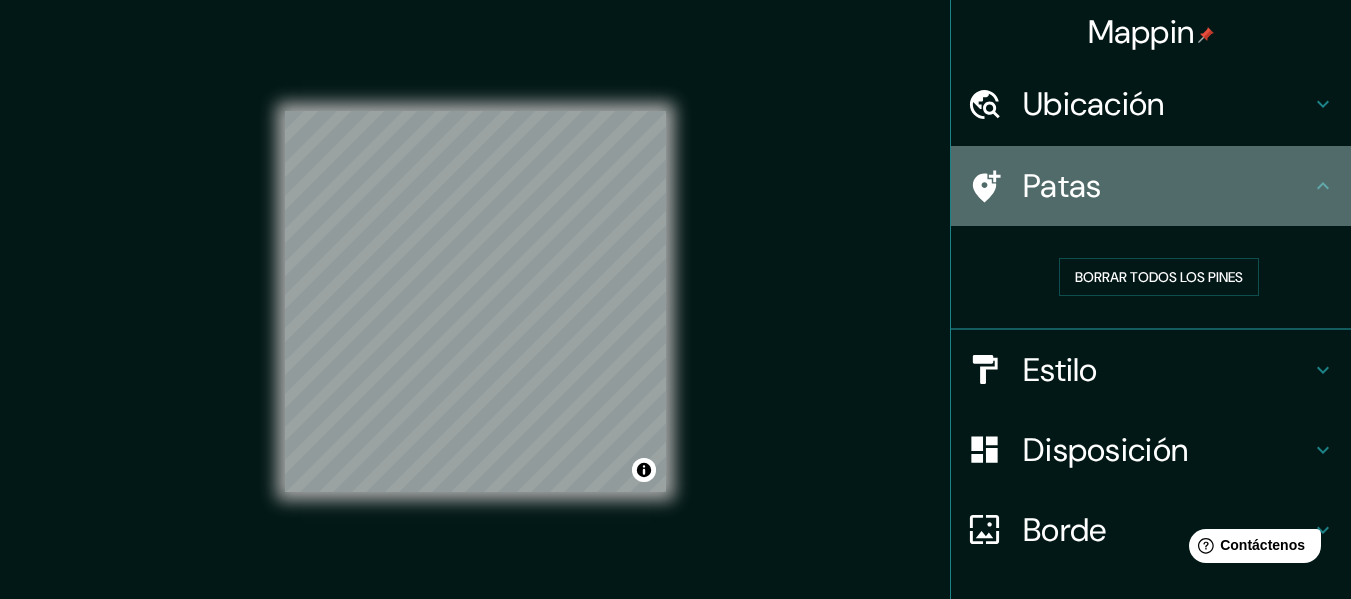 click 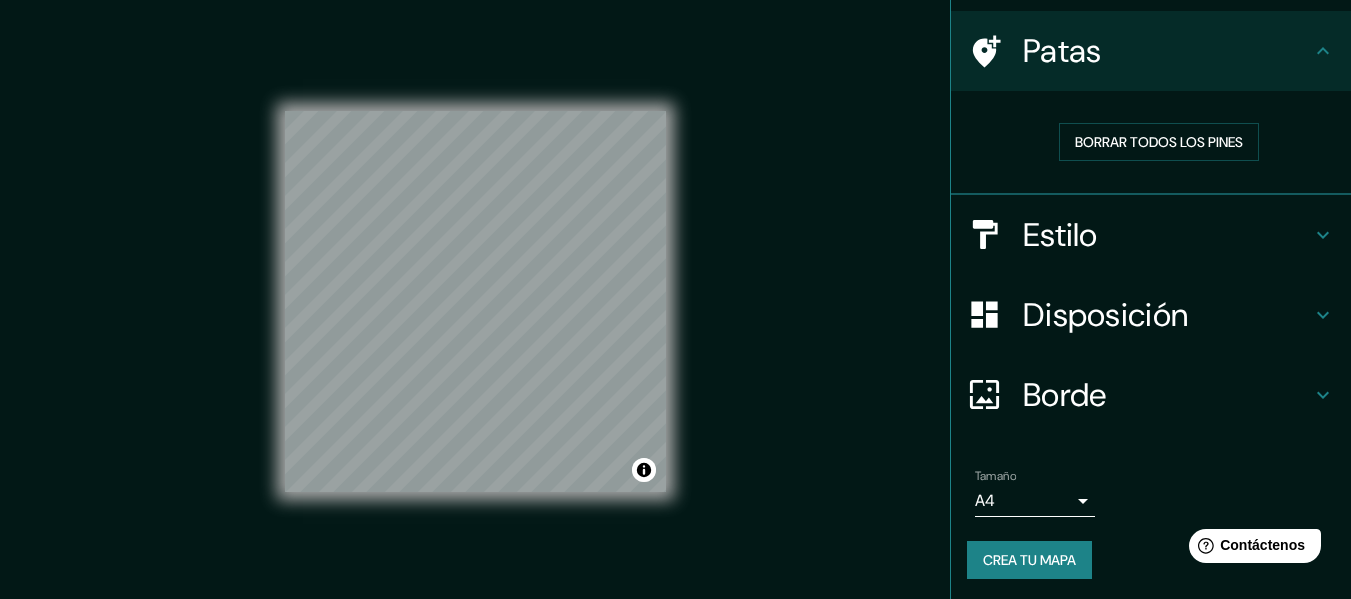 scroll, scrollTop: 138, scrollLeft: 0, axis: vertical 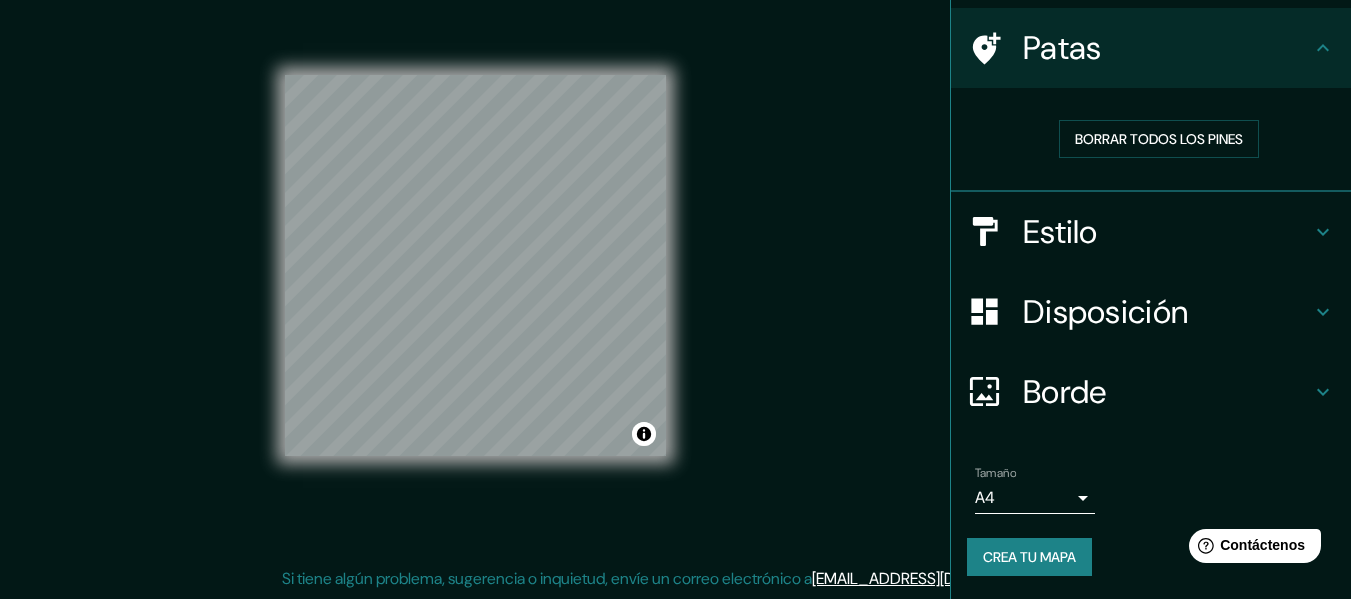click on "Estilo" at bounding box center (1060, 232) 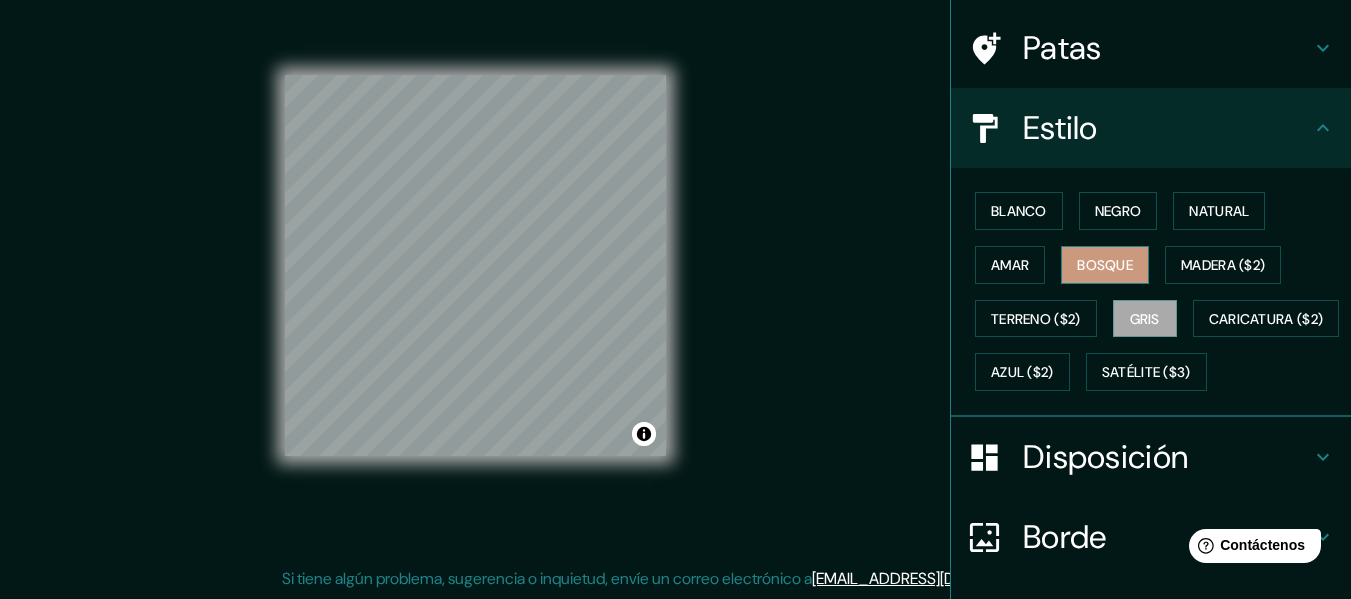 click on "Bosque" at bounding box center [1105, 265] 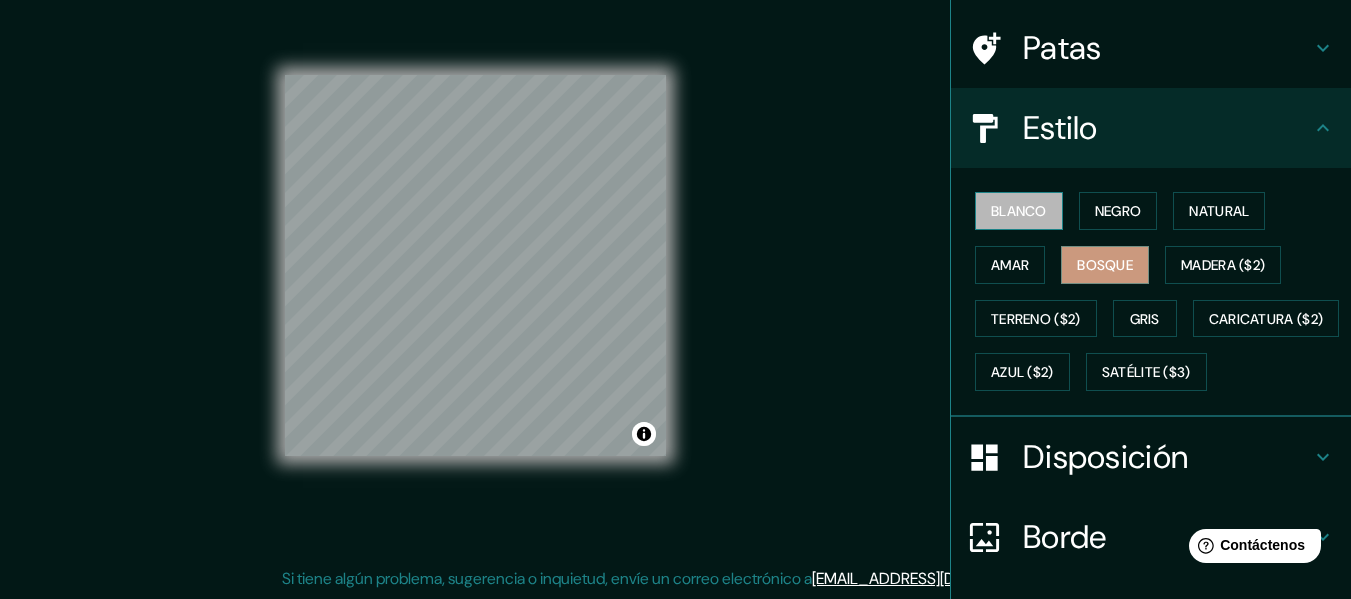 click on "Blanco" at bounding box center (1019, 211) 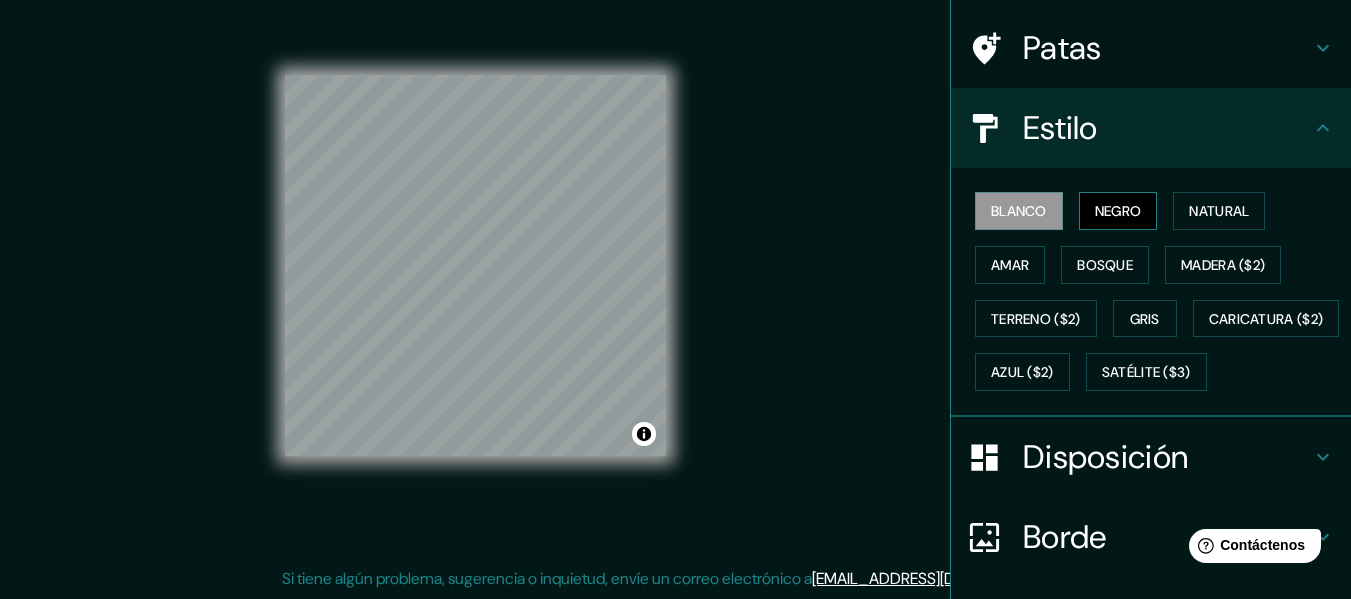 click on "Negro" at bounding box center [1118, 211] 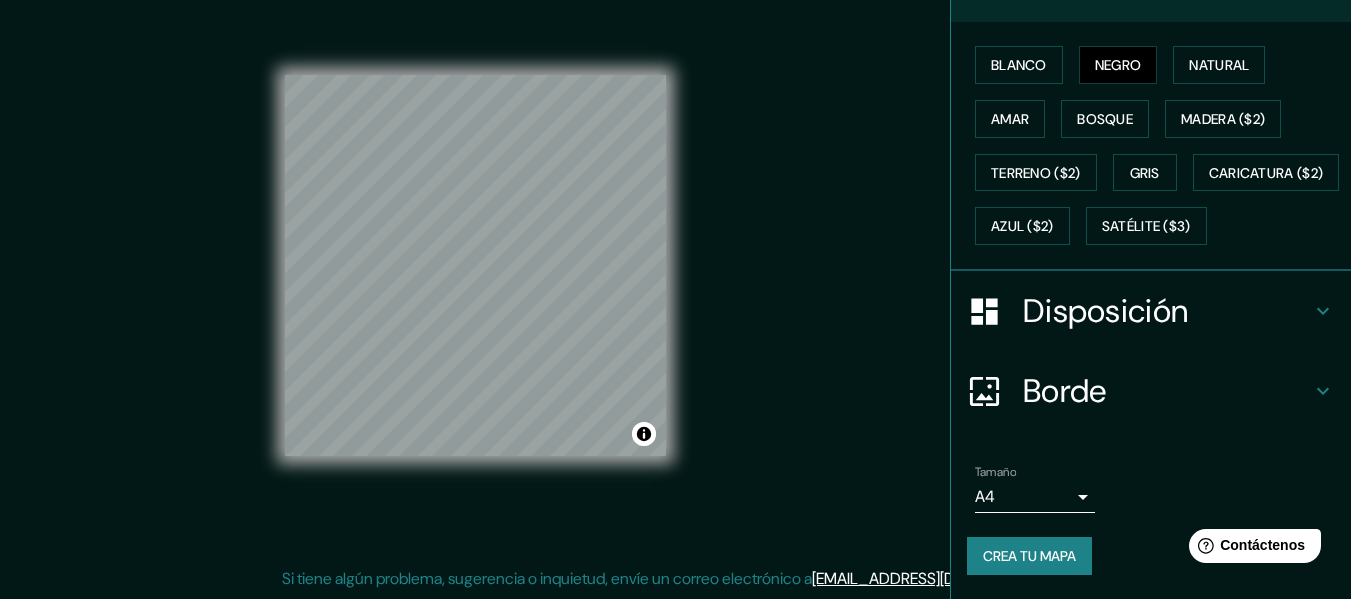 scroll, scrollTop: 337, scrollLeft: 0, axis: vertical 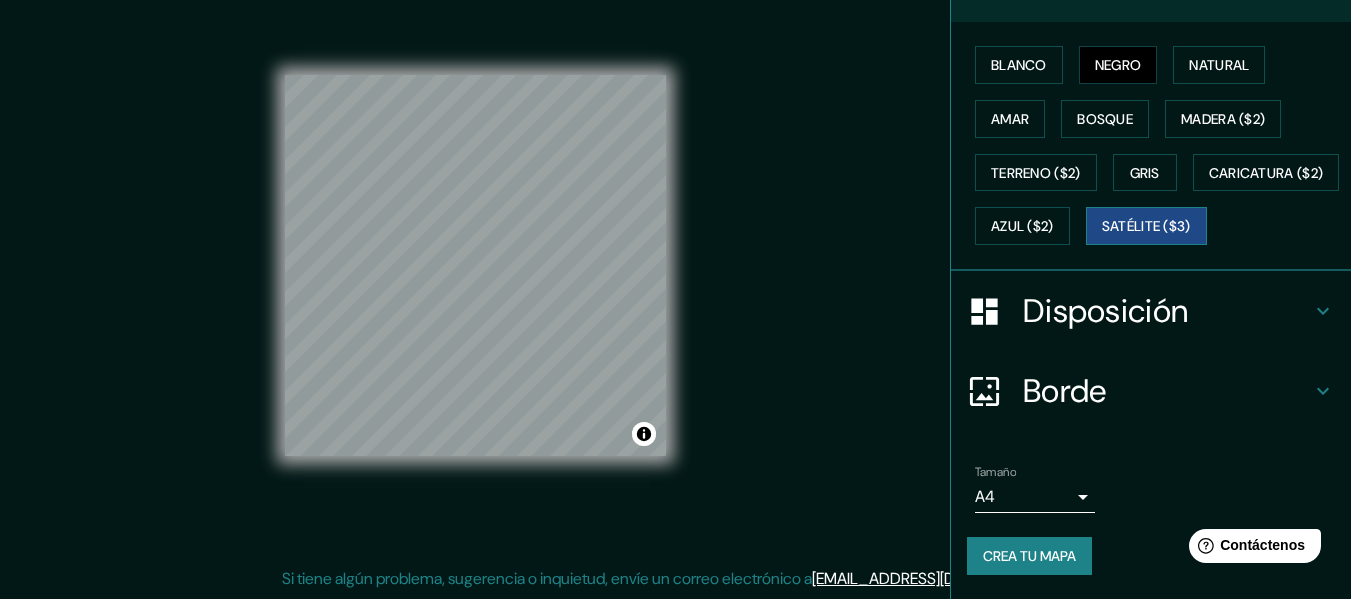 click on "Satélite ($3)" at bounding box center [1146, 227] 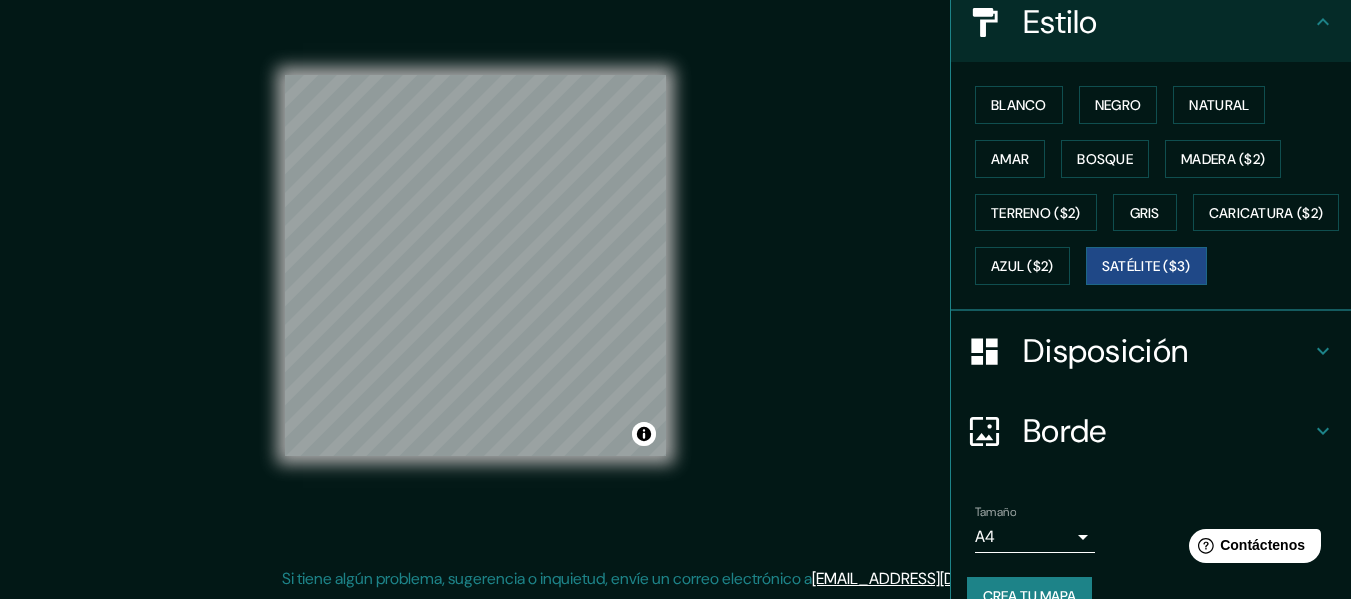 scroll, scrollTop: 0, scrollLeft: 0, axis: both 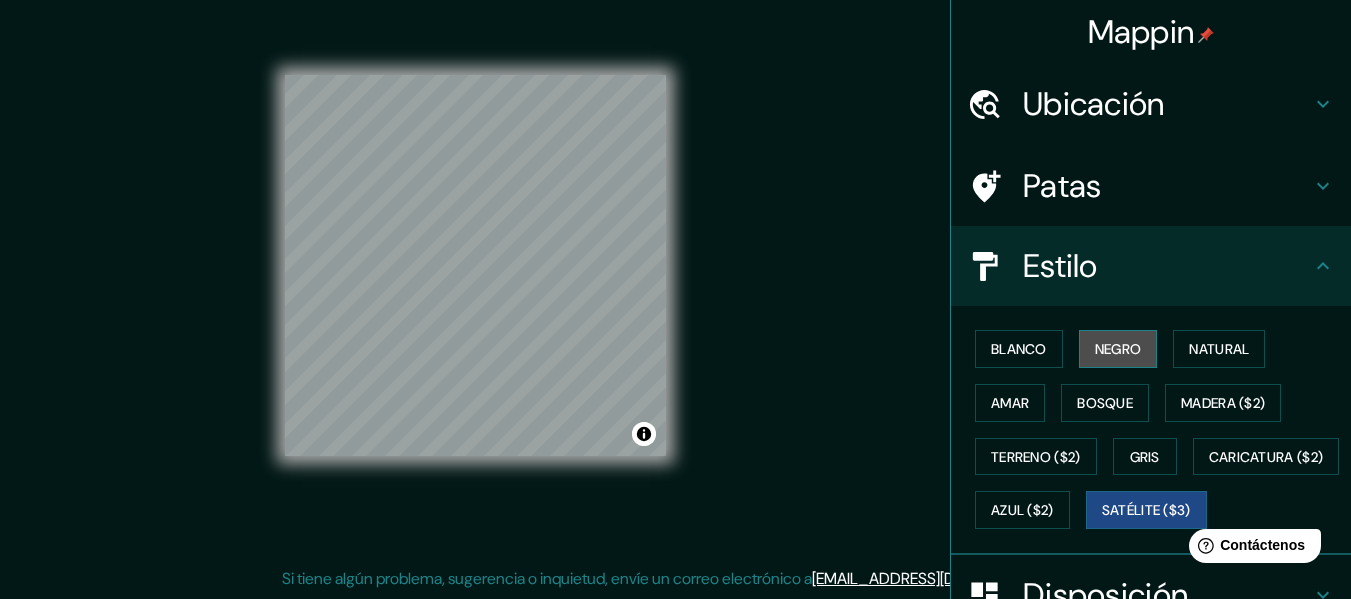 click on "Negro" at bounding box center [1118, 349] 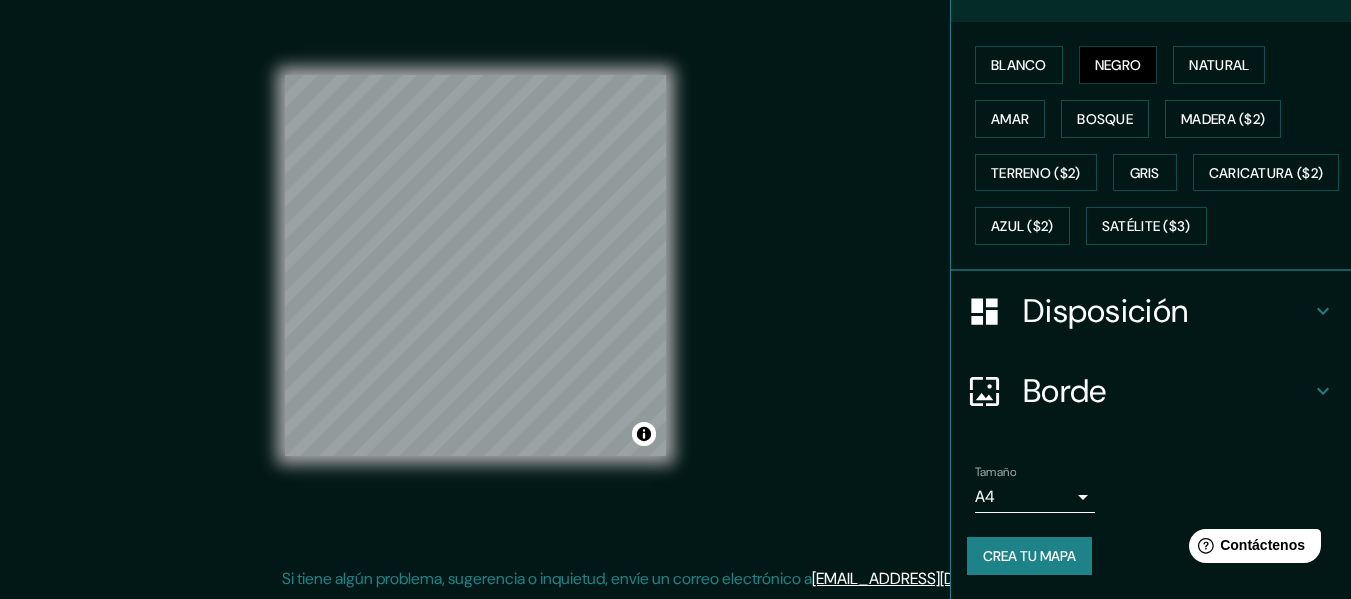 scroll, scrollTop: 337, scrollLeft: 0, axis: vertical 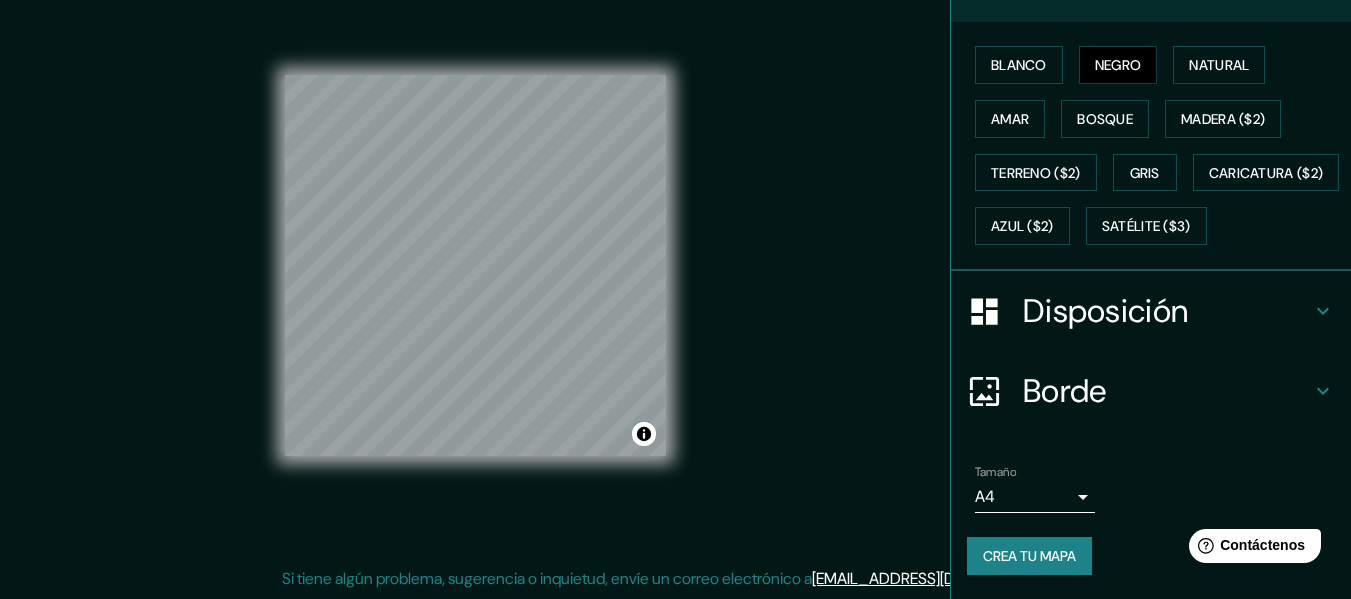 click at bounding box center (1336, 584) 